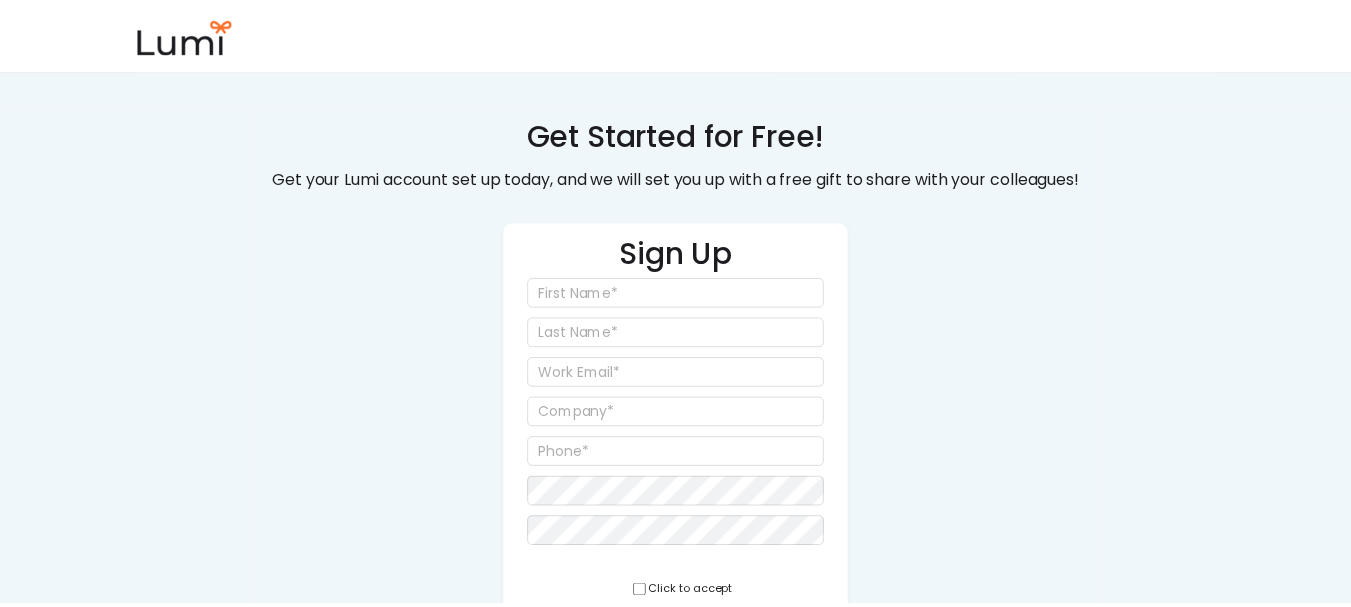 scroll, scrollTop: 0, scrollLeft: 0, axis: both 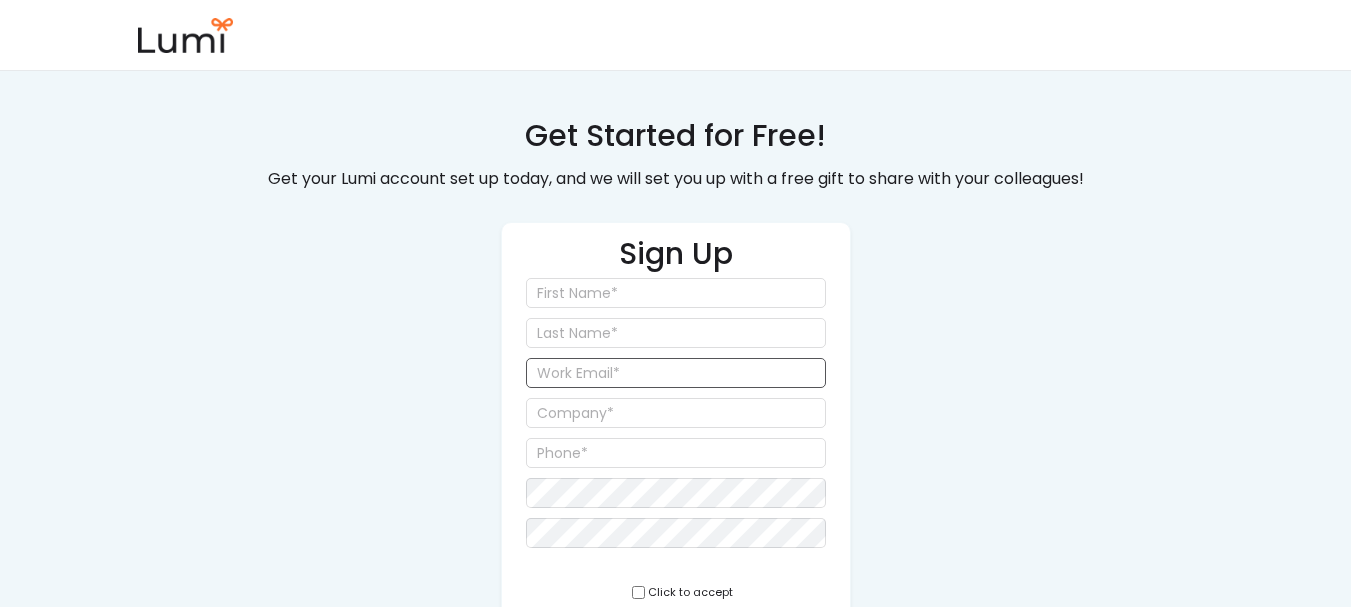 click at bounding box center [676, 373] 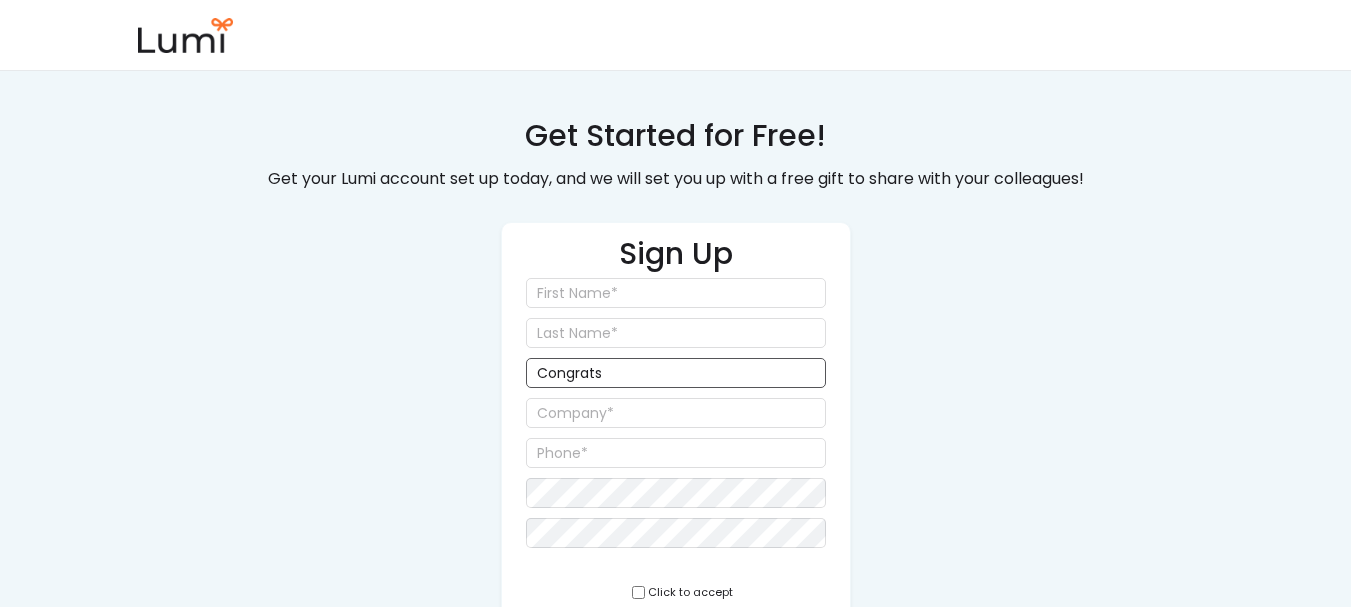 click on "Congrats" at bounding box center (676, 373) 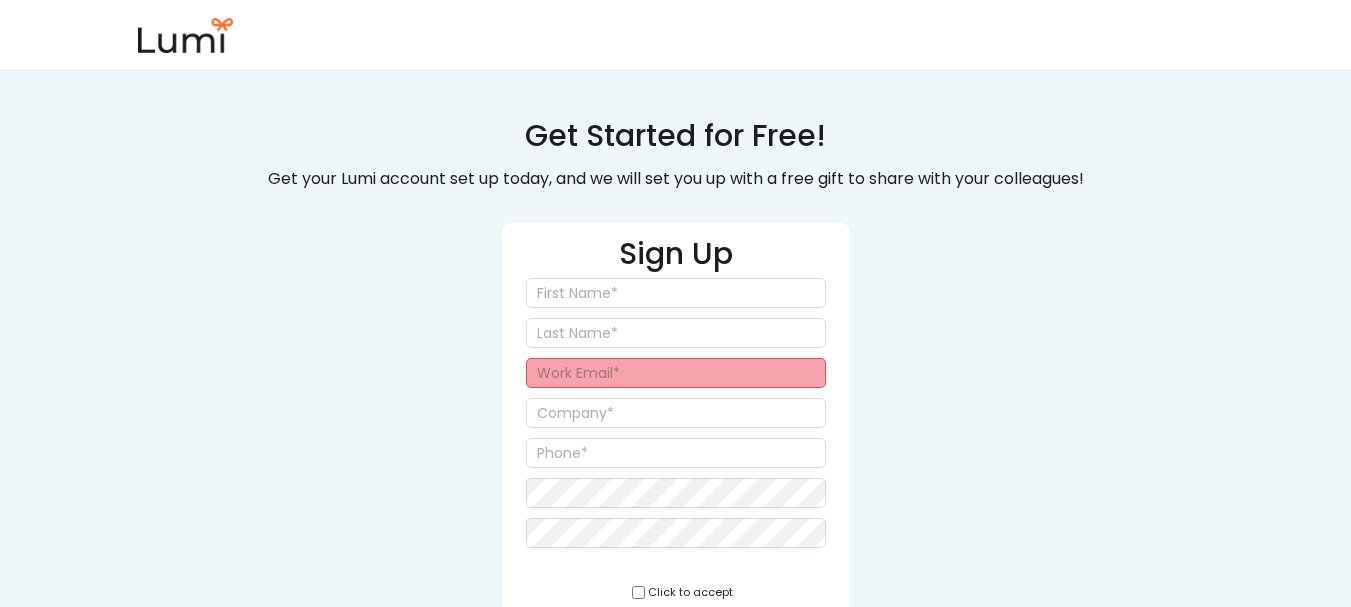 paste on "jackson+965@givelumi.com" 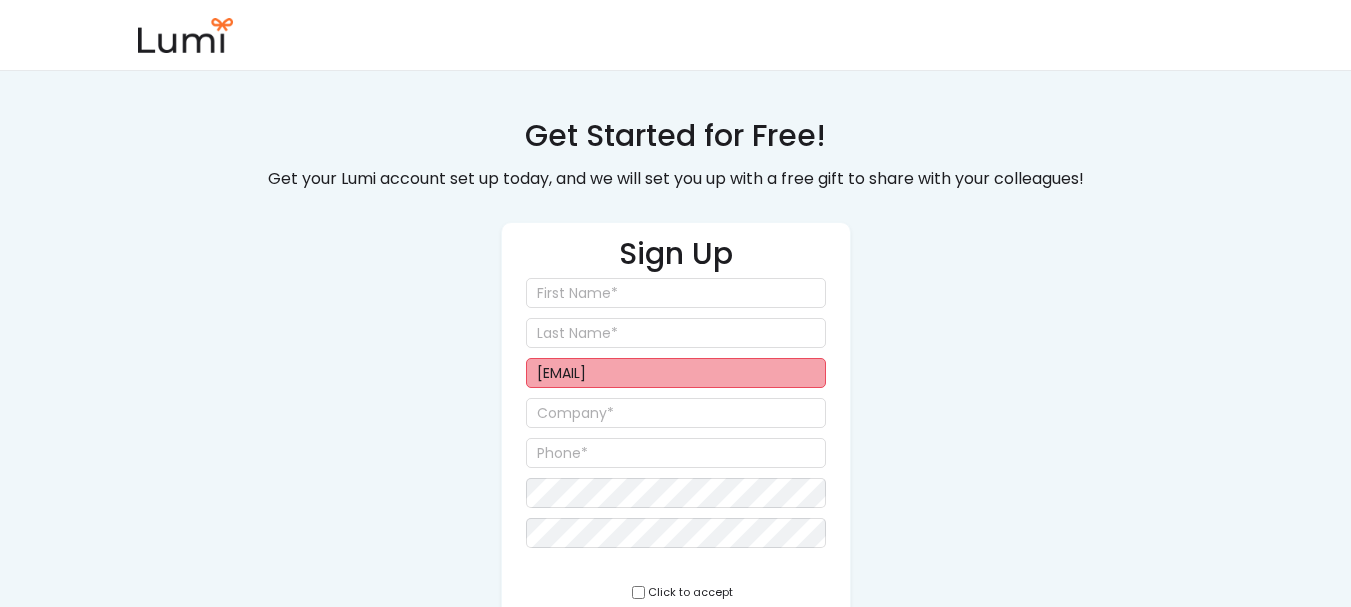 drag, startPoint x: 617, startPoint y: 376, endPoint x: 603, endPoint y: 374, distance: 14.142136 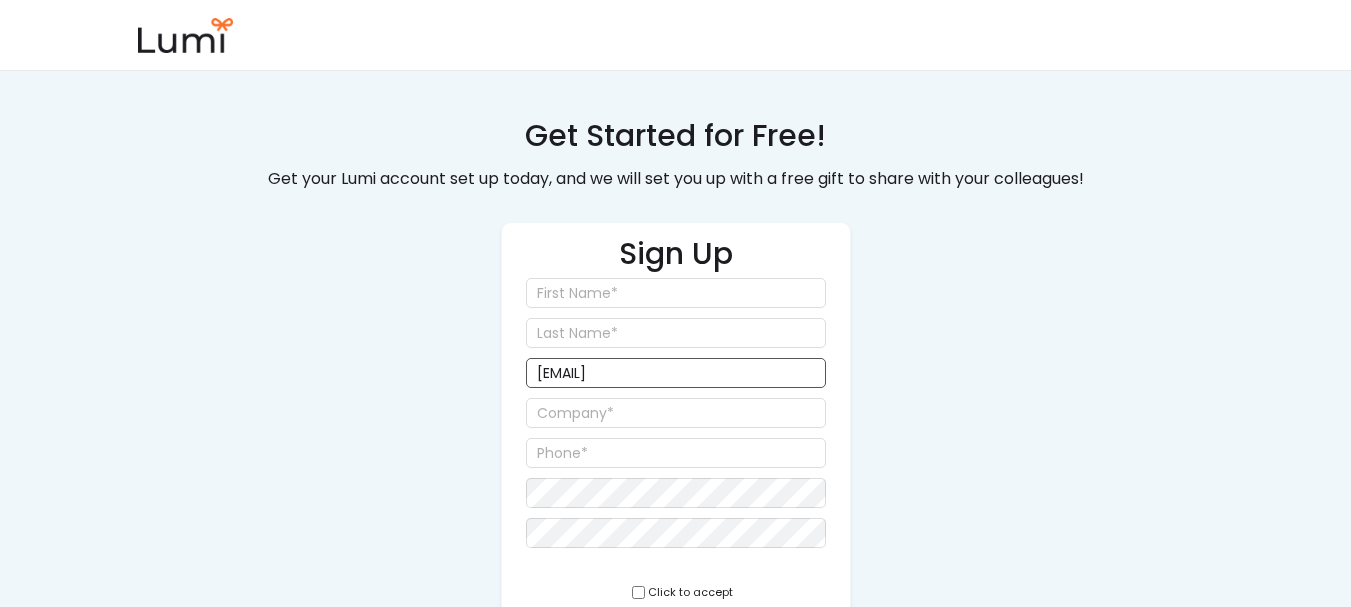 click on "jackson+75@givelumi.com" at bounding box center (676, 373) 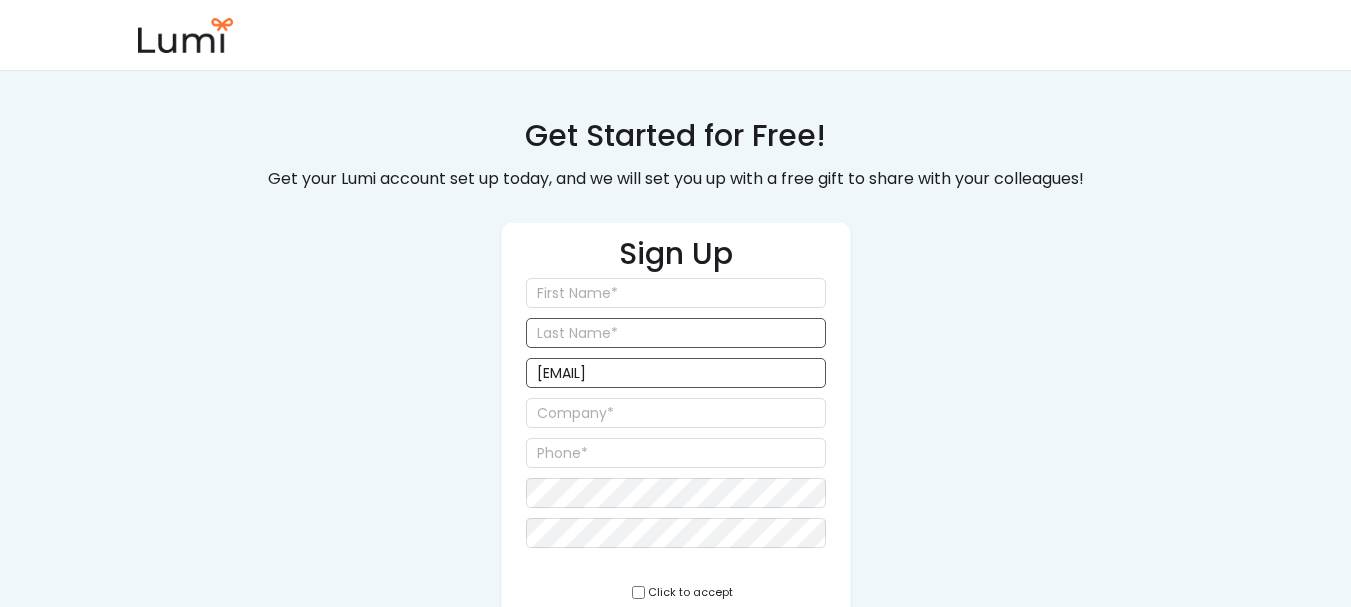 type on "jackson+75@givelumi.com" 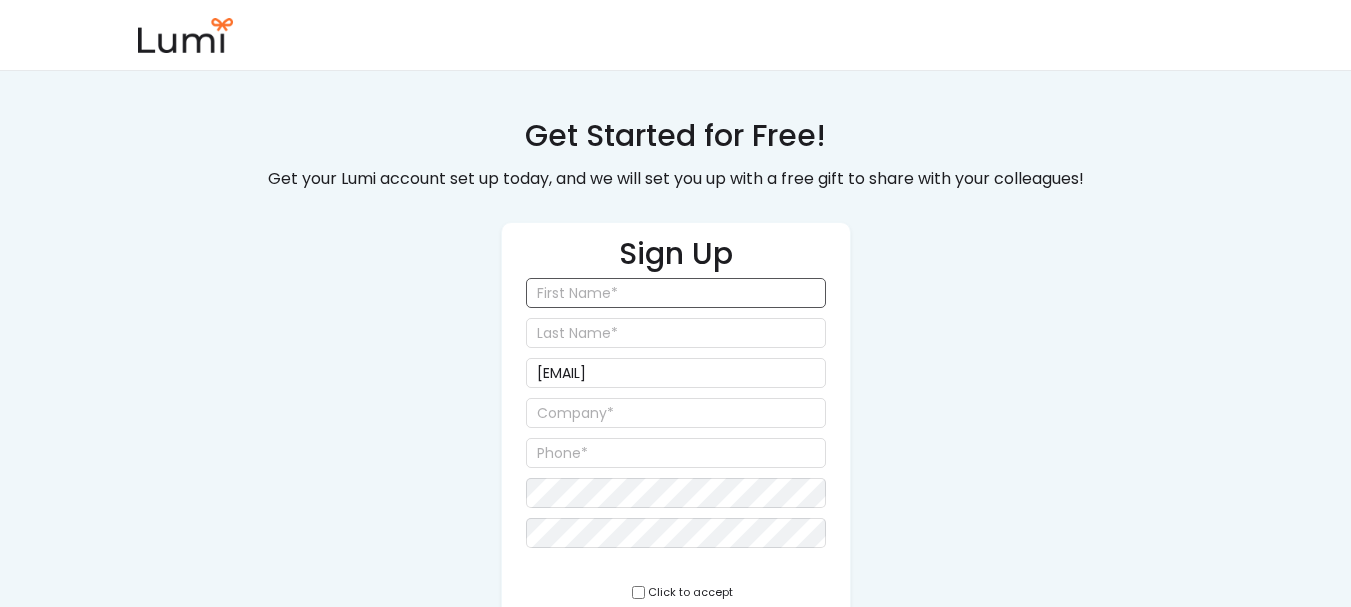 click at bounding box center (676, 293) 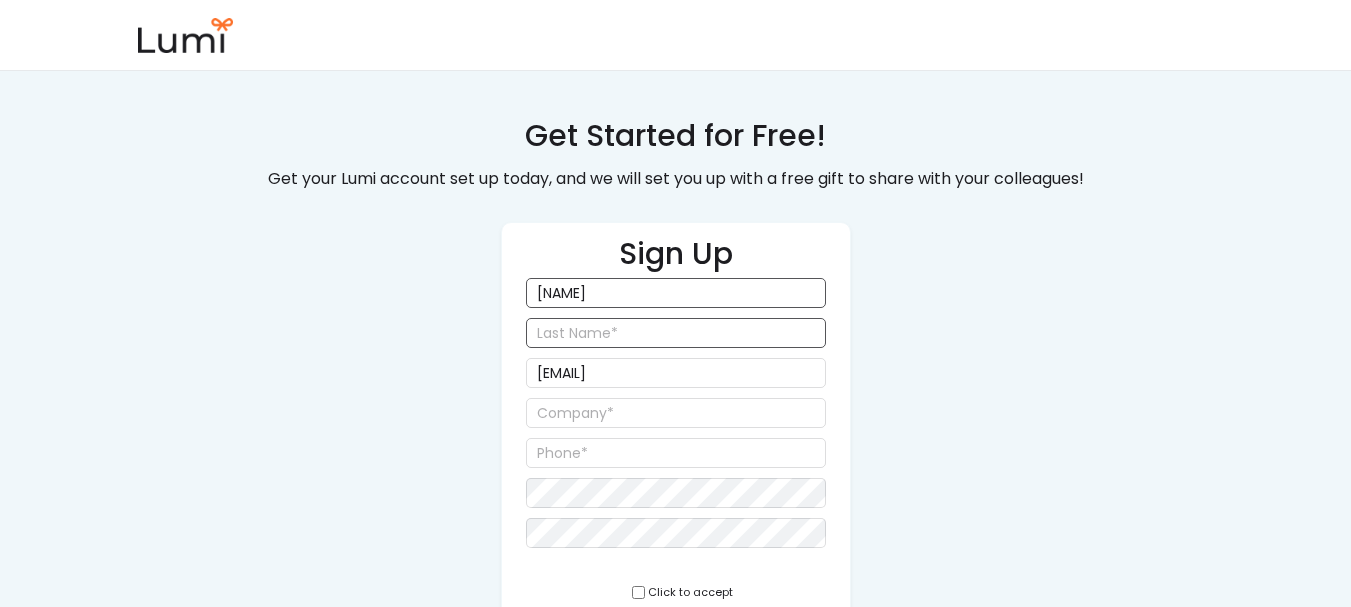 type on "Jackson" 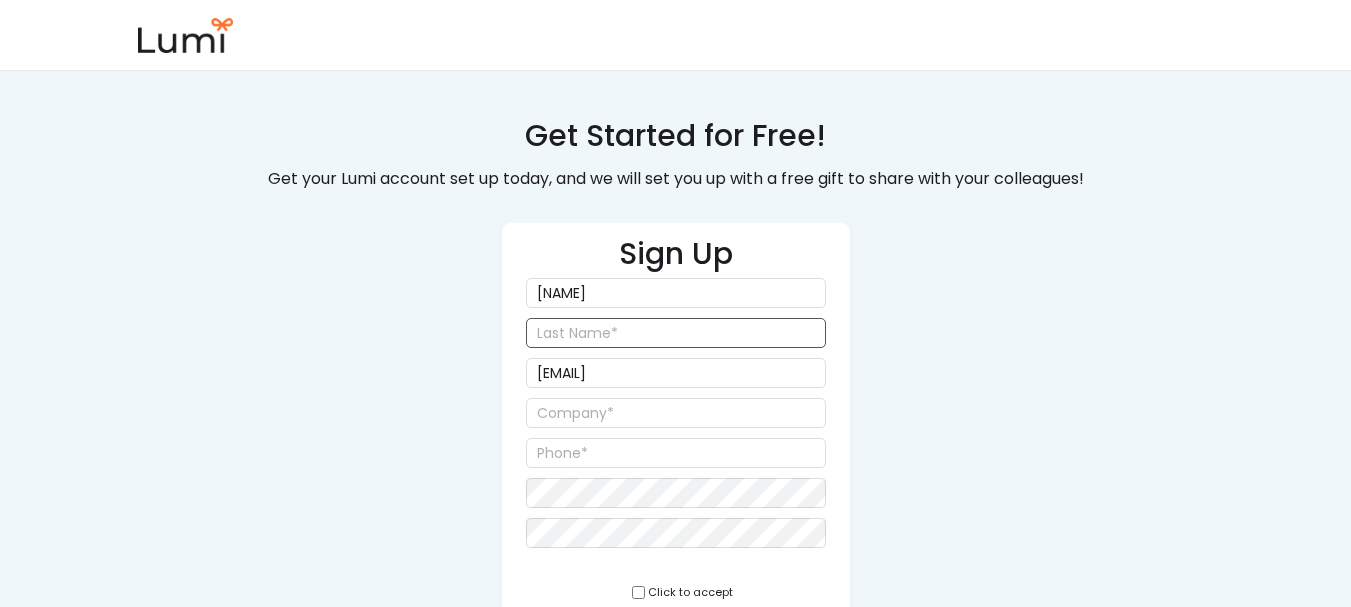 click at bounding box center (676, 333) 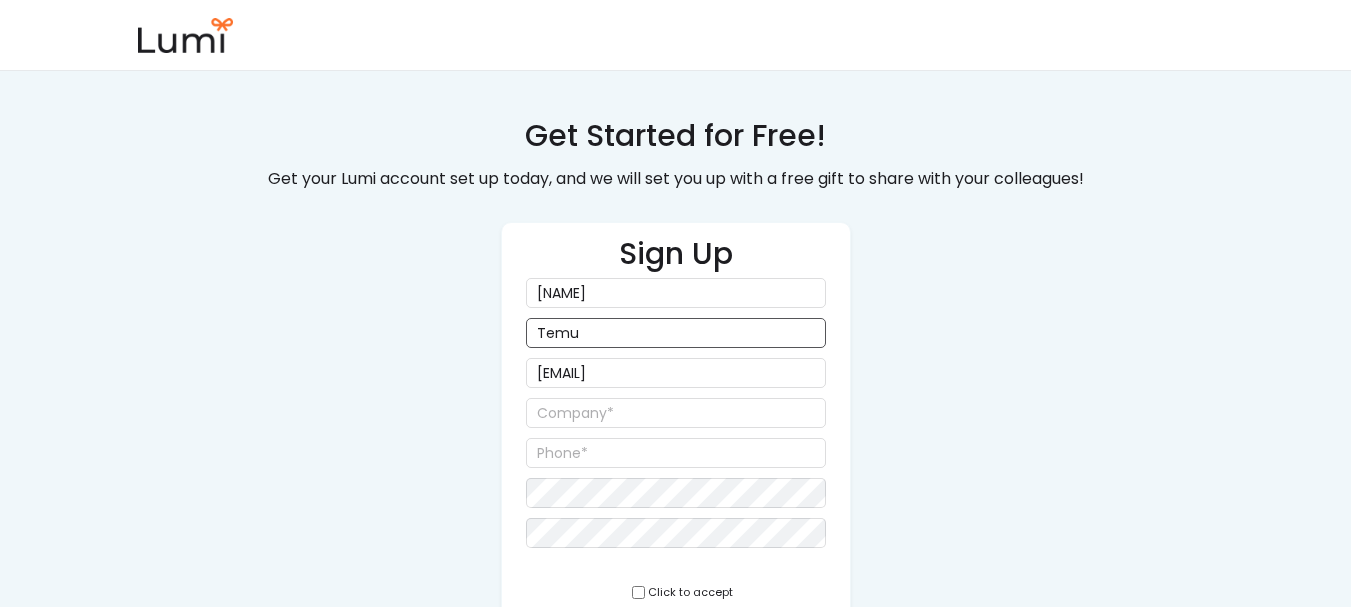 type on "Temu" 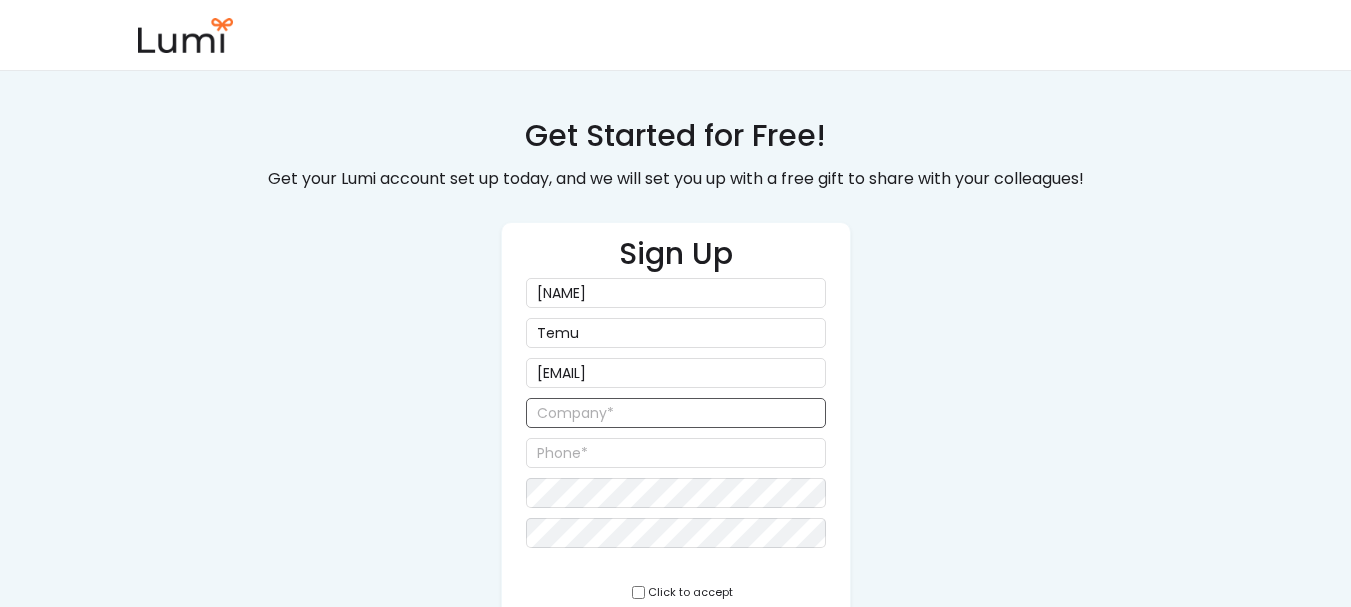 click at bounding box center [676, 413] 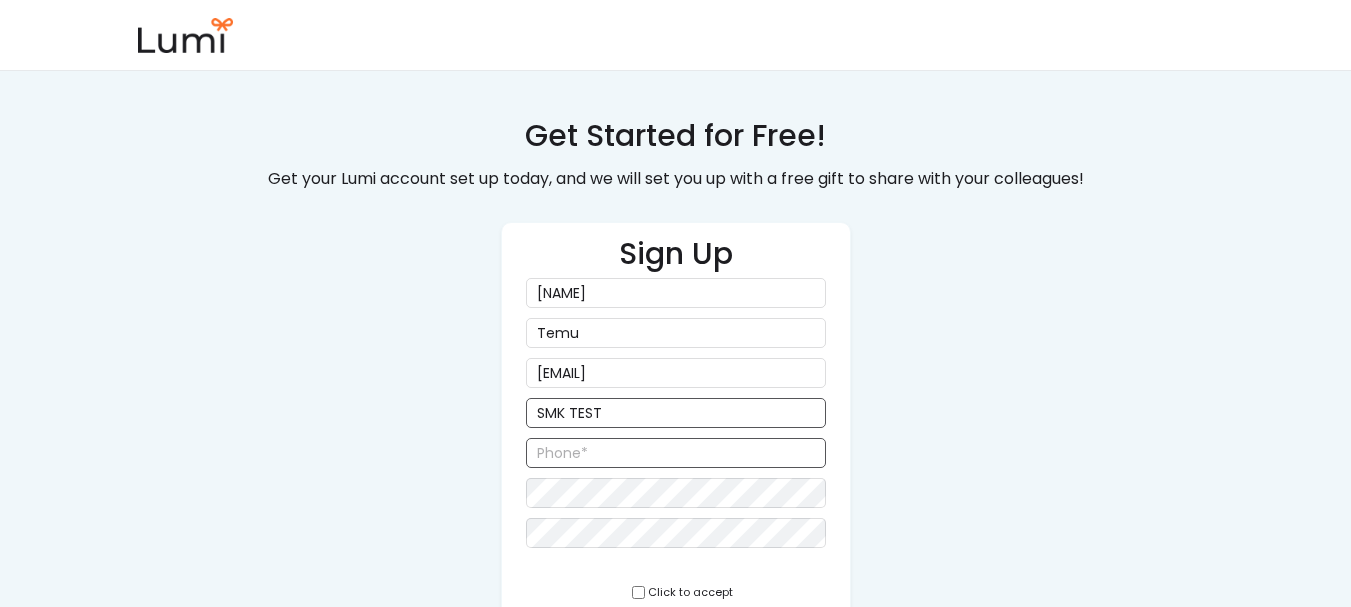 type on "SMK TEST" 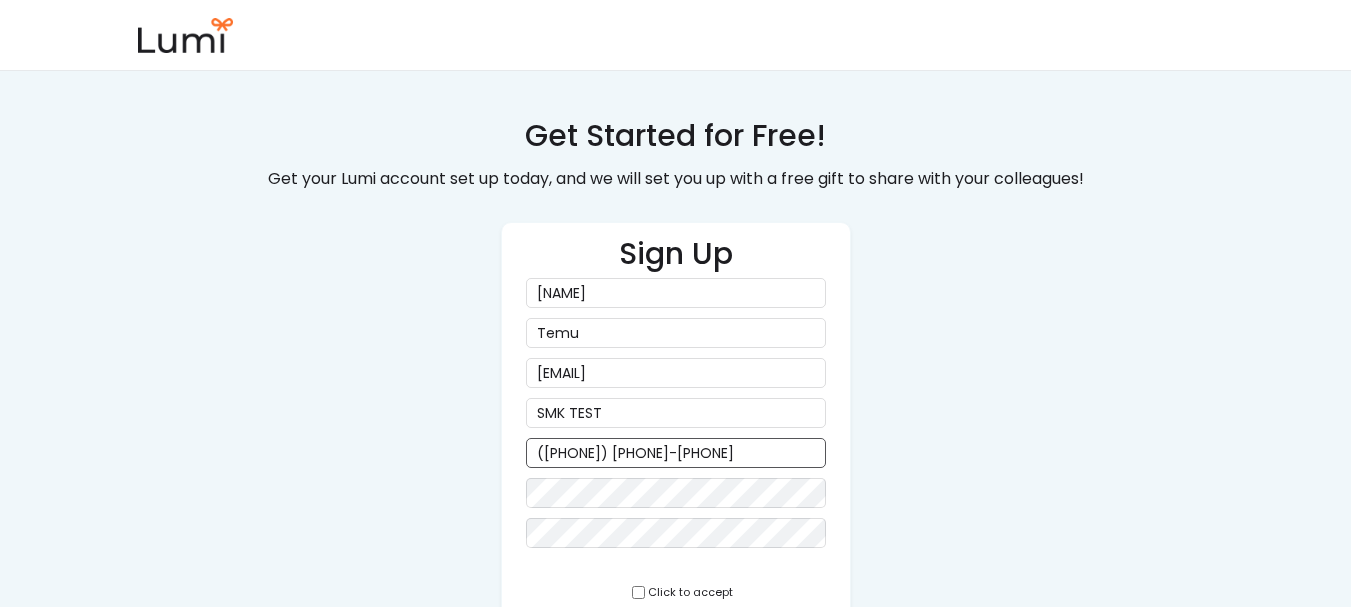 type on "(976) 789-6788" 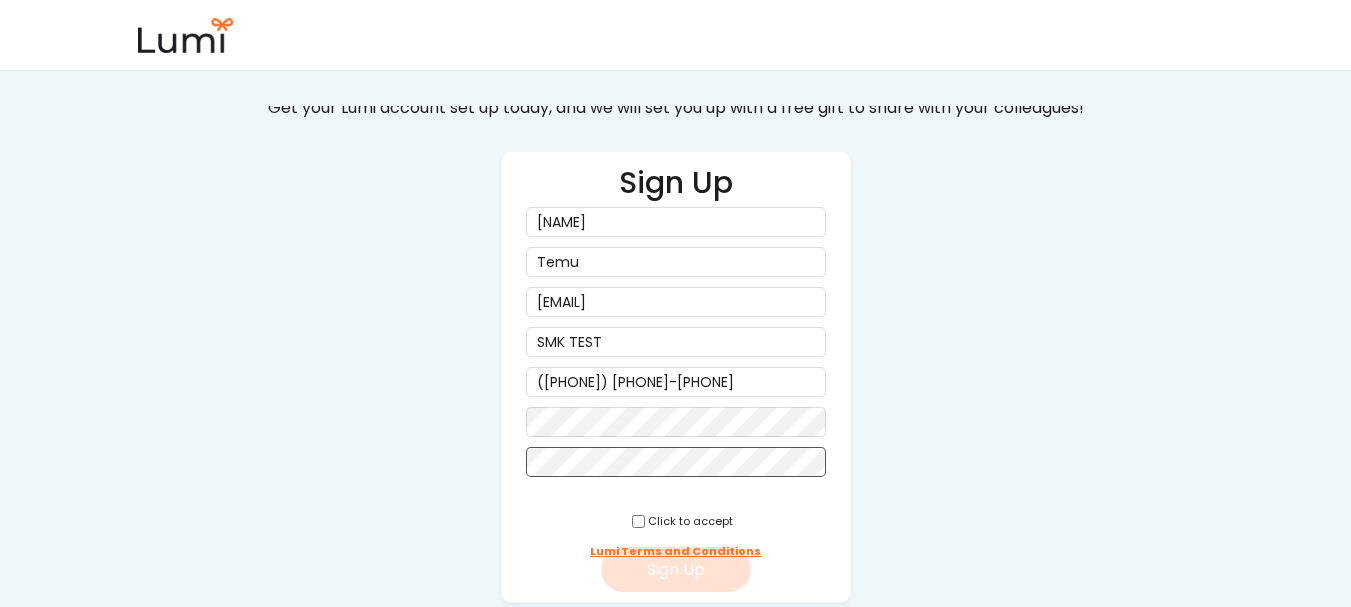 scroll, scrollTop: 100, scrollLeft: 0, axis: vertical 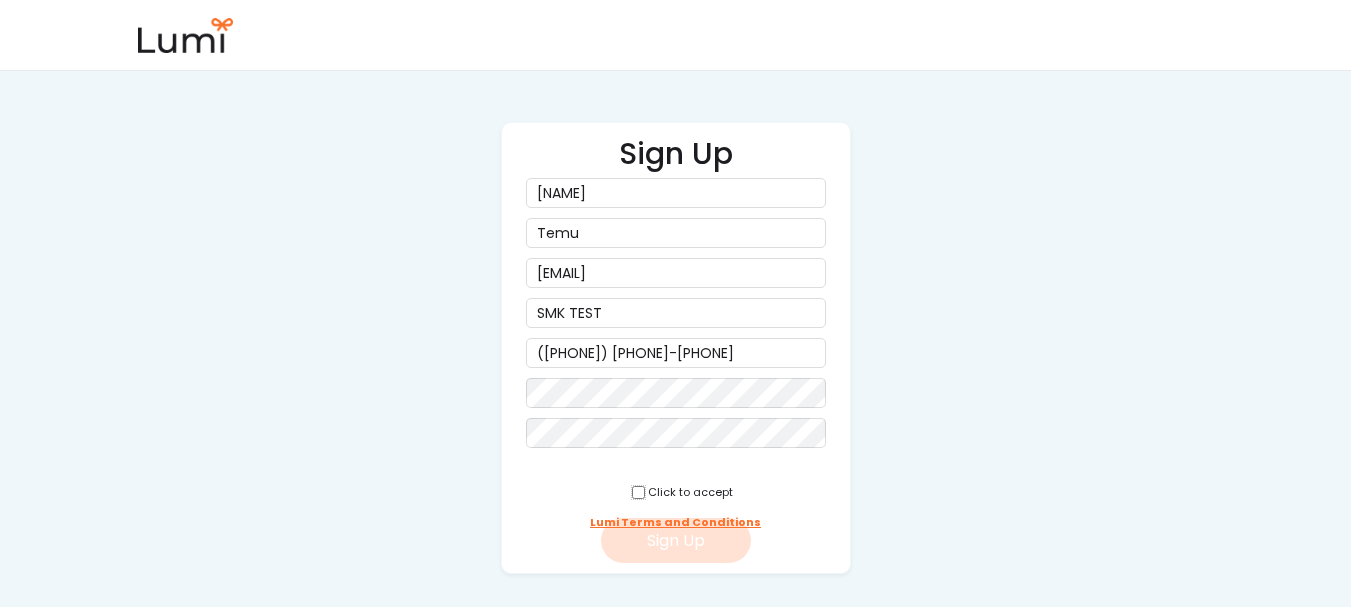 click at bounding box center (638, 492) 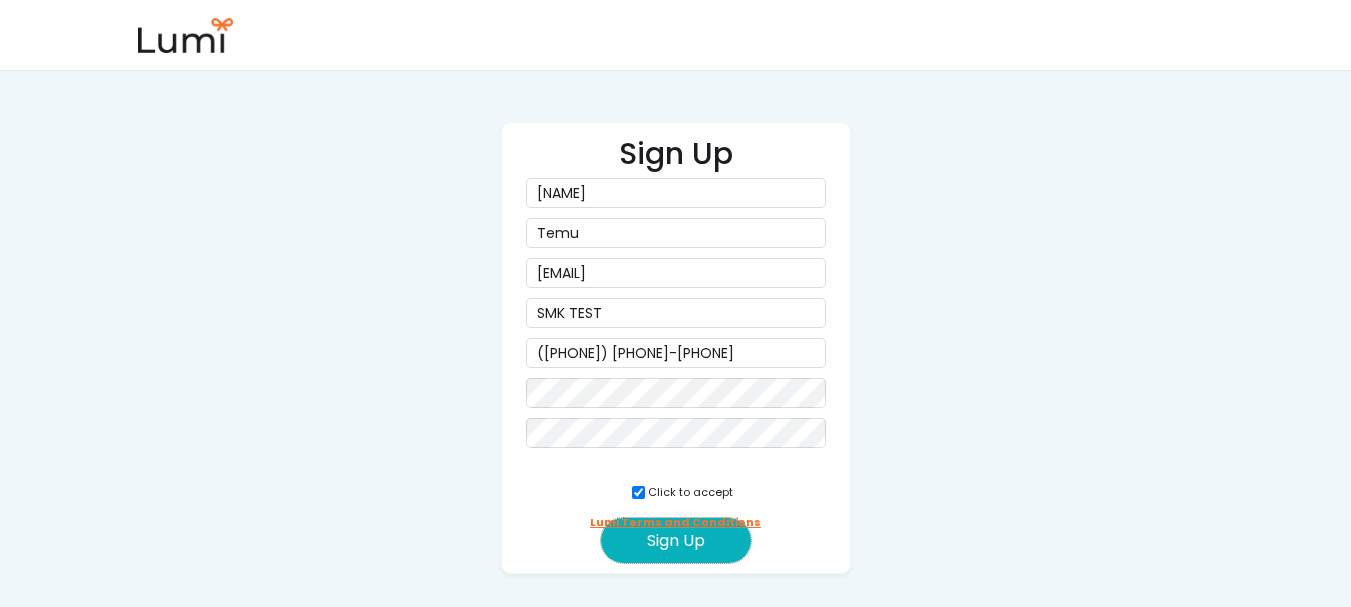 click on "Sign Up" at bounding box center (676, 540) 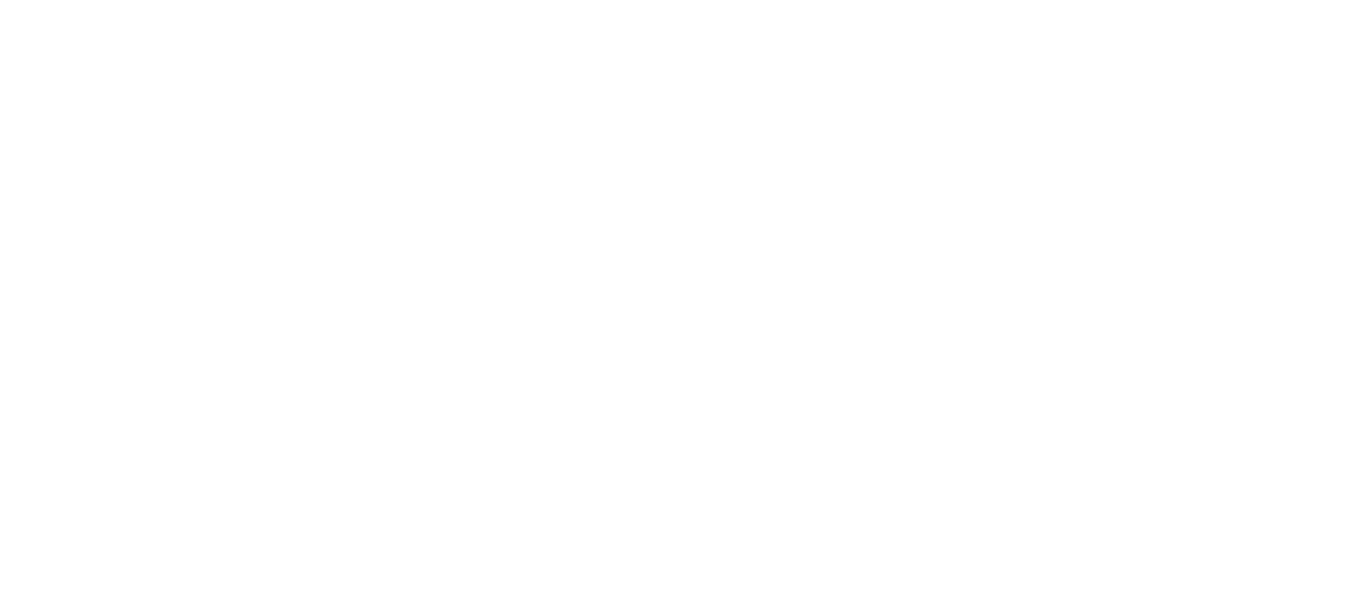 scroll, scrollTop: 0, scrollLeft: 0, axis: both 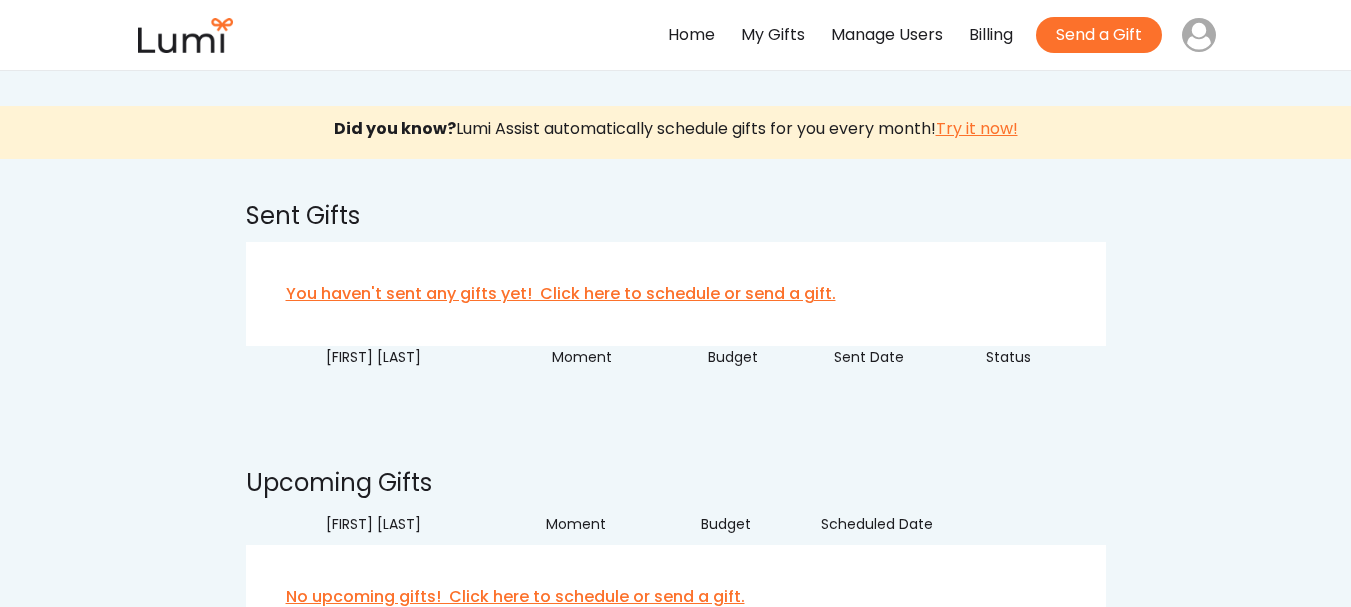 click on "Manage Users" at bounding box center [887, 35] 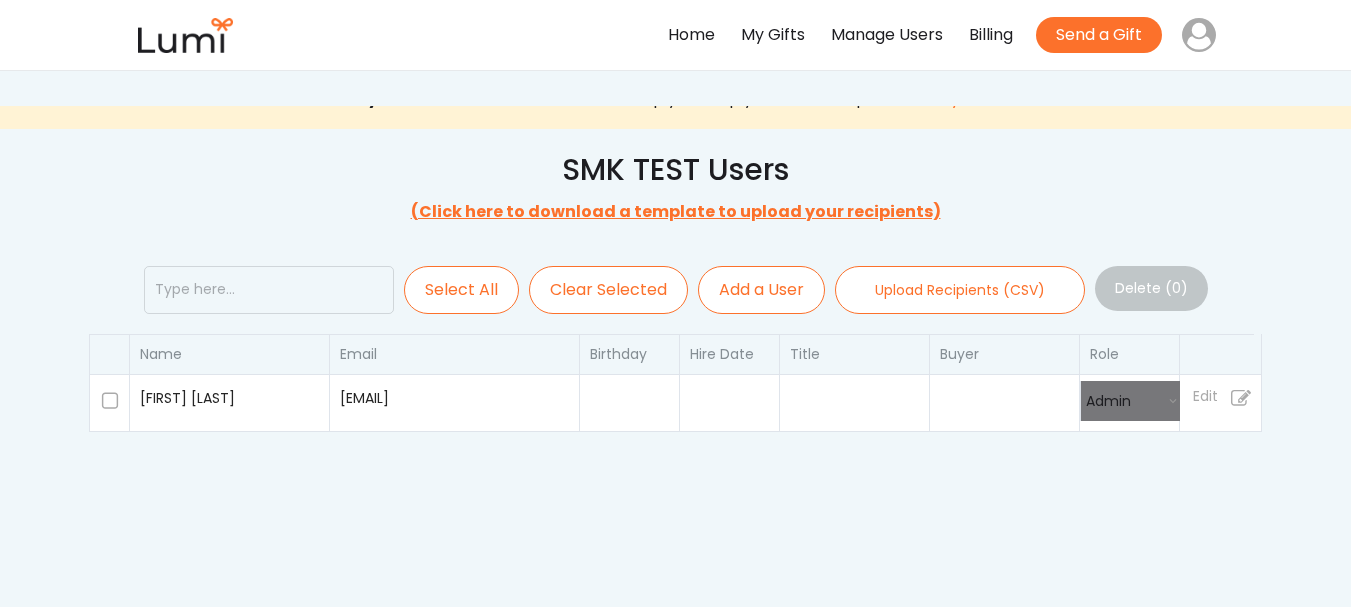 scroll, scrollTop: 0, scrollLeft: 0, axis: both 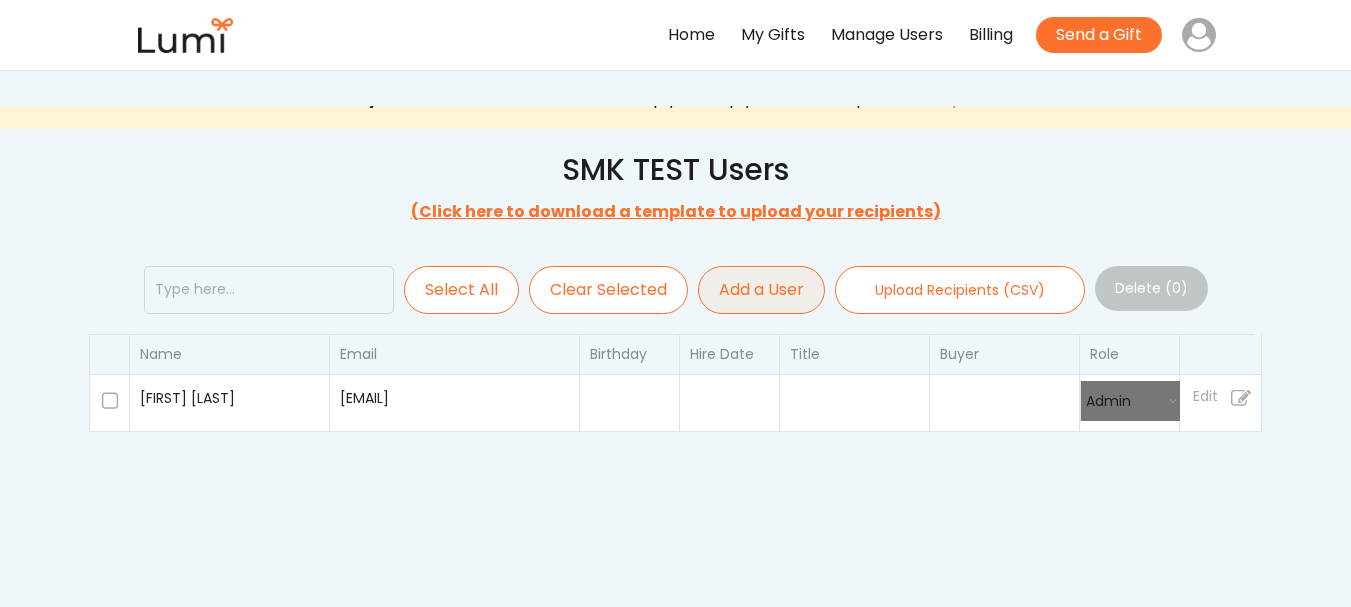 click on "Add a User" at bounding box center [761, 290] 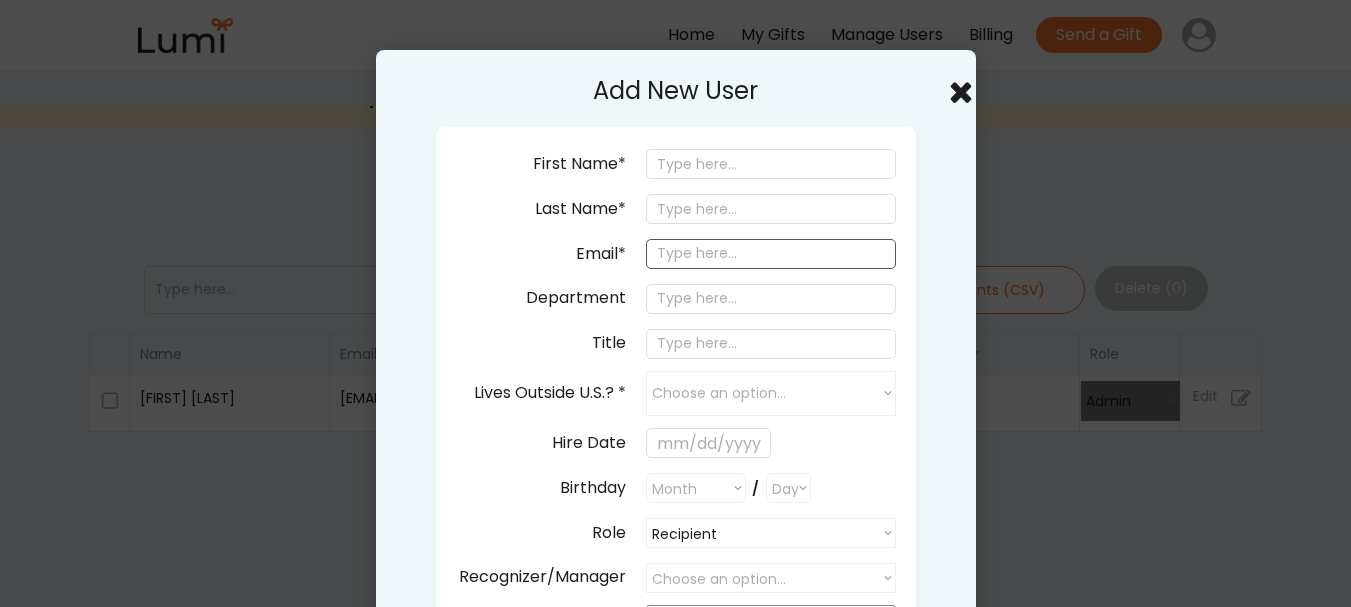 paste on "[EMAIL]" 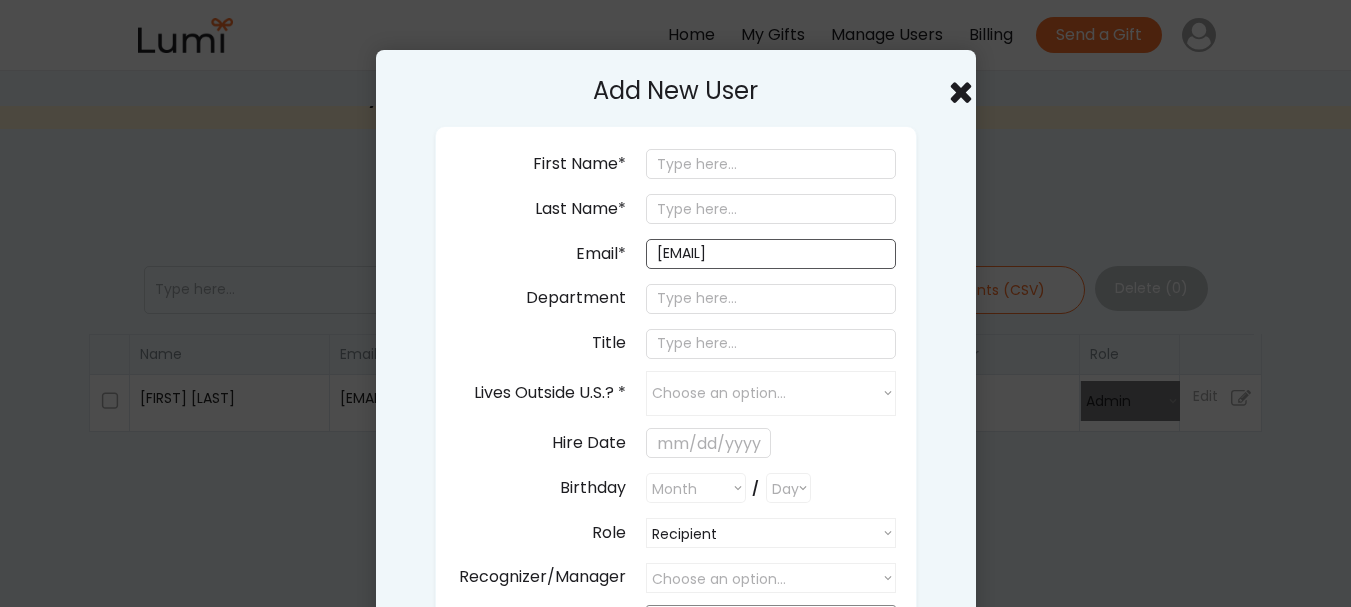 click on "[USERNAME]@[DOMAIN]" at bounding box center (771, 254) 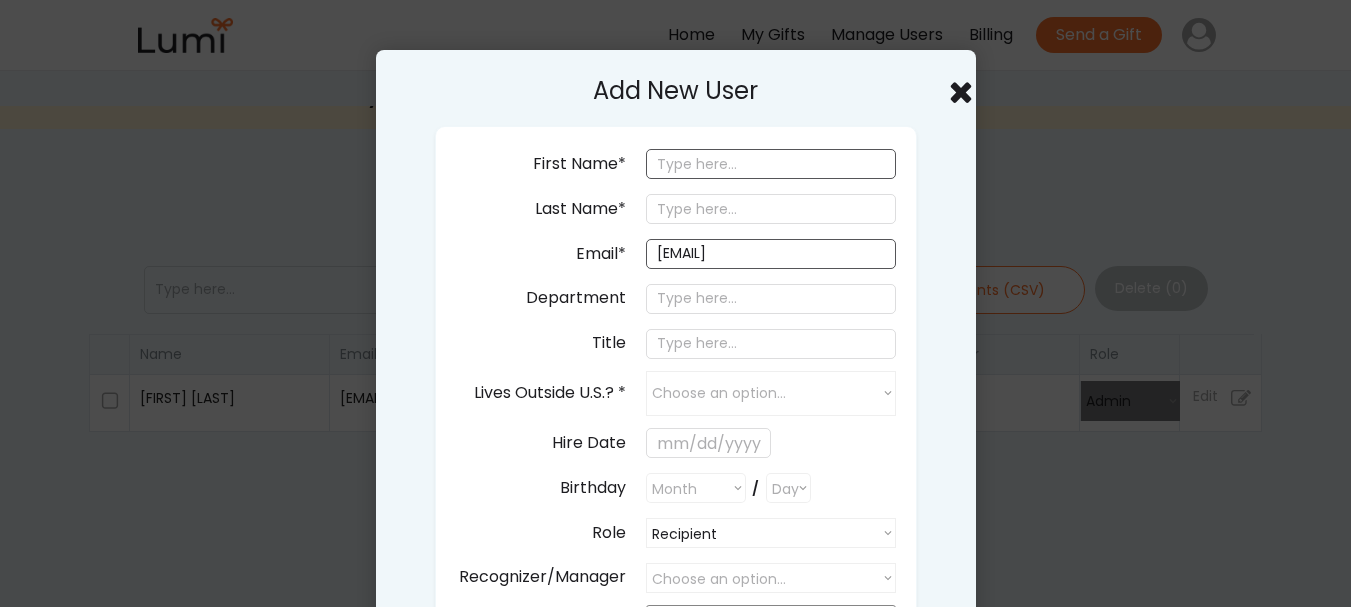 type on "jackson+795@givelumi.com" 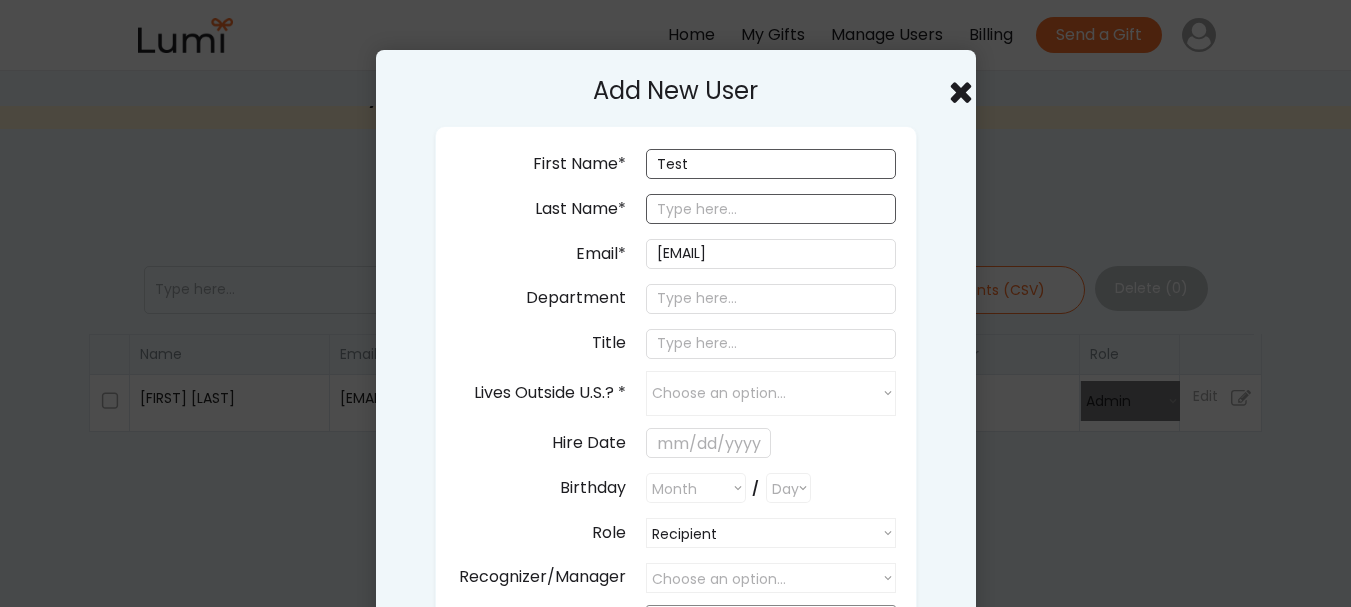type on "Test" 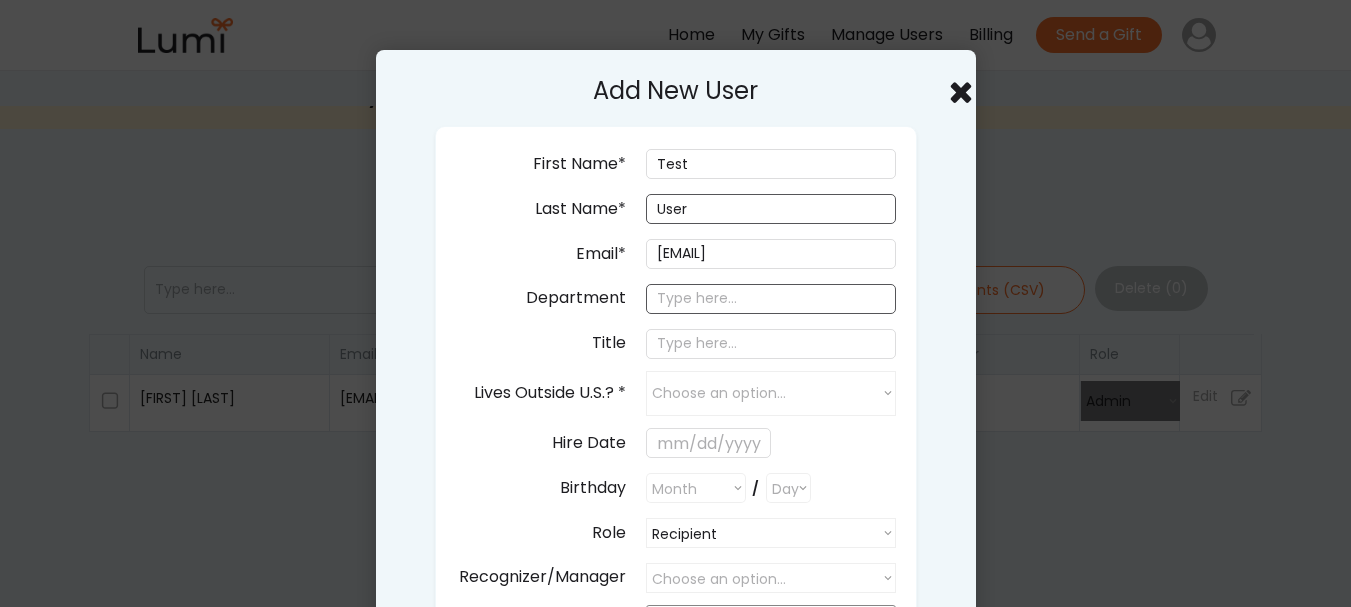 type on "User" 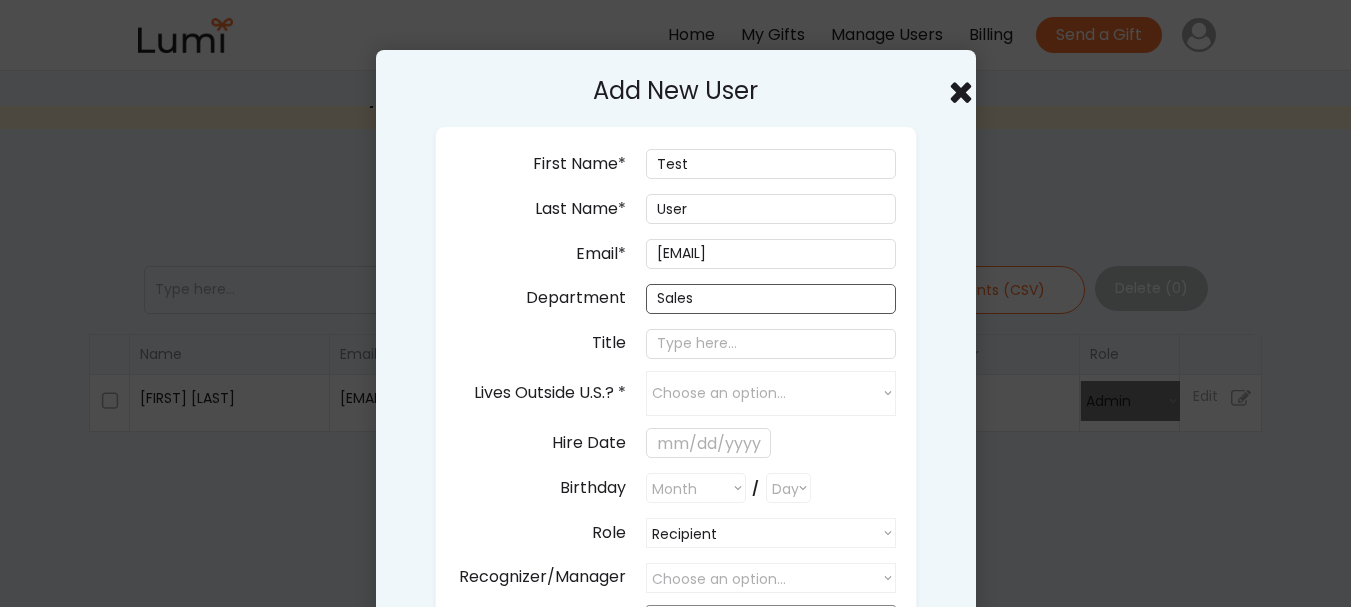 type on "Sales" 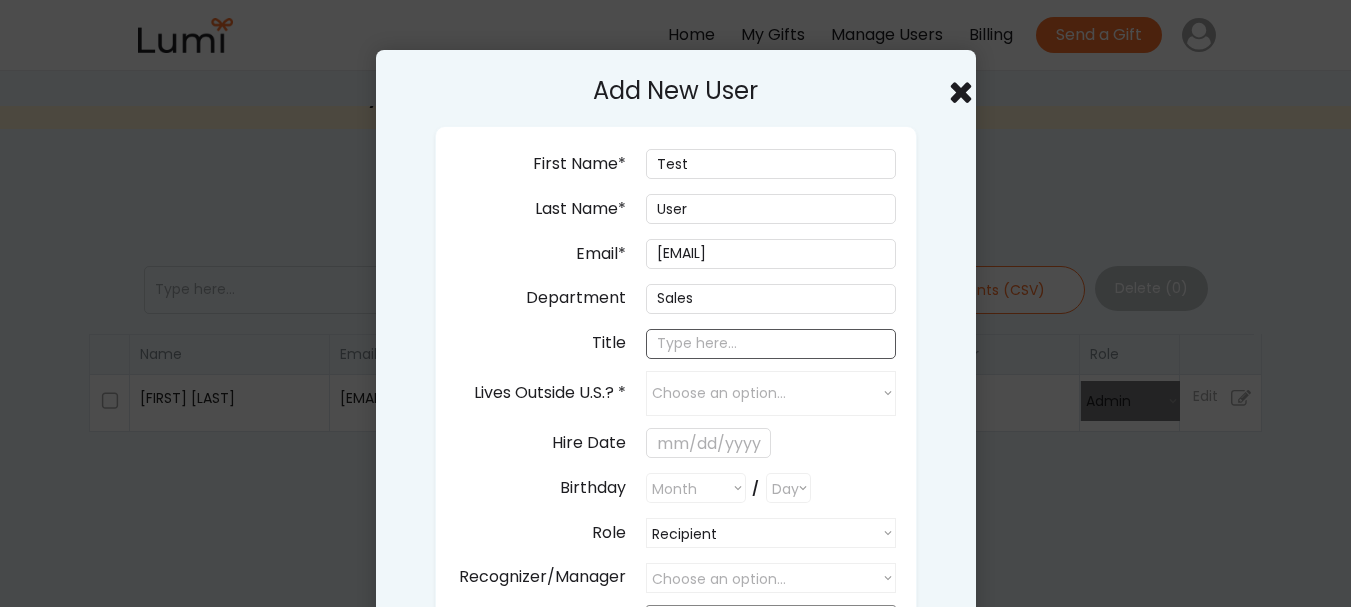 click at bounding box center [771, 344] 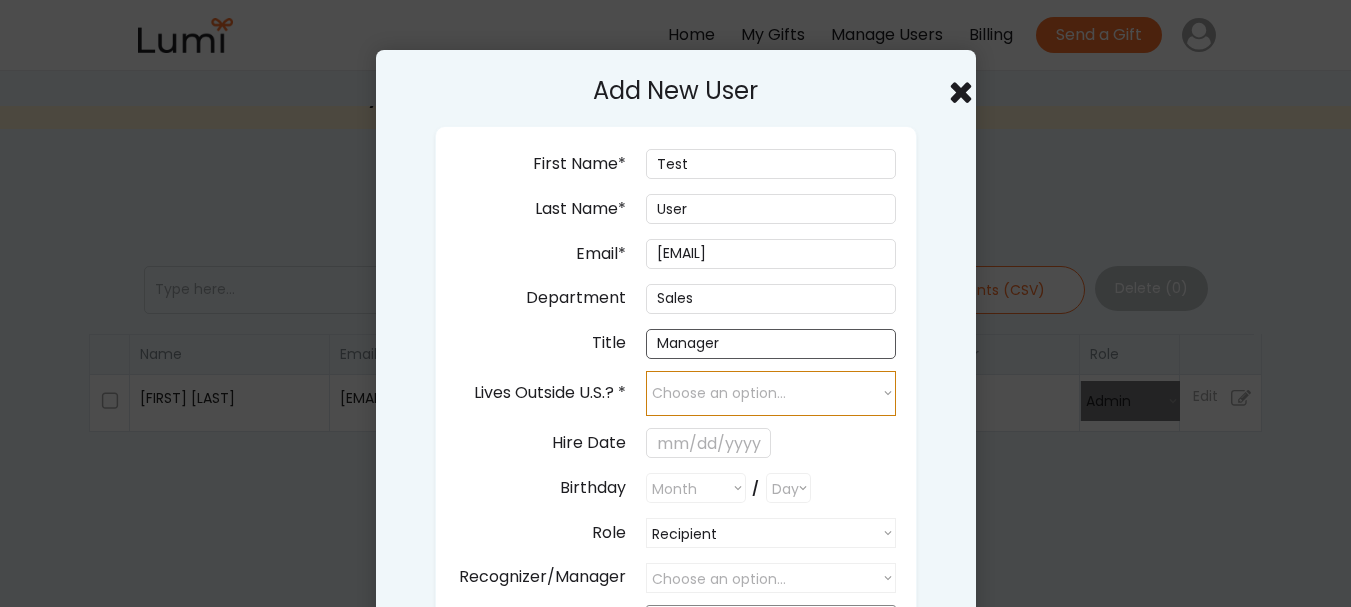 type on "Manager" 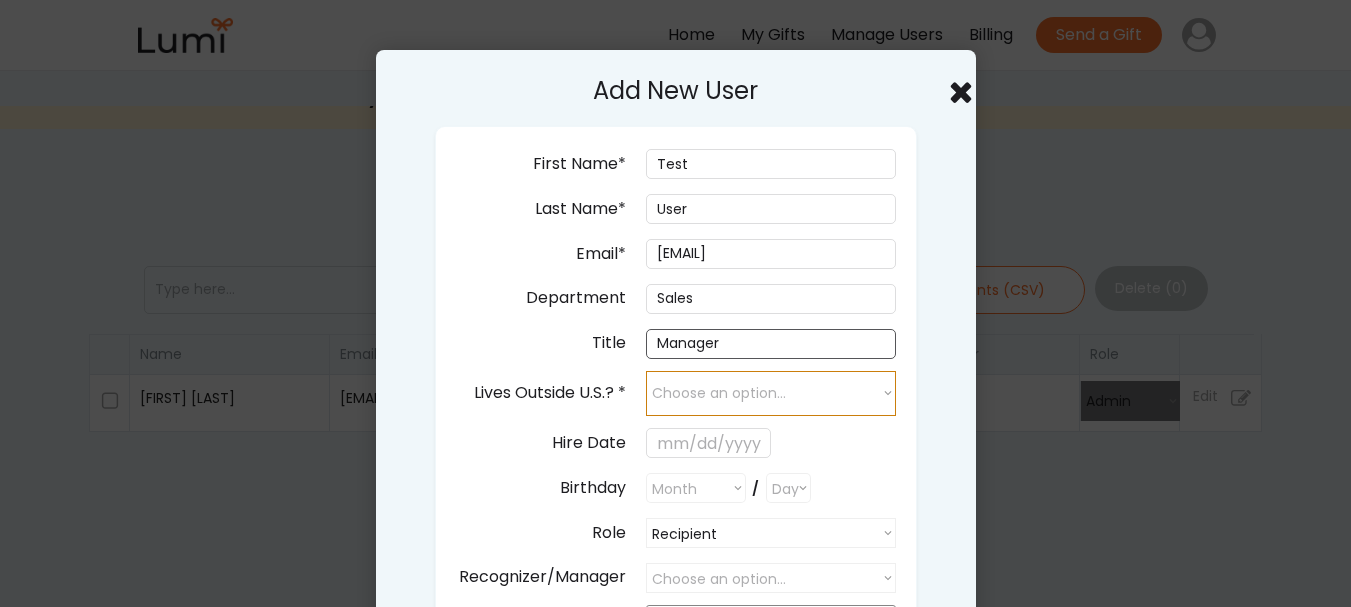 click on "Choose an option... yes no" at bounding box center [771, 393] 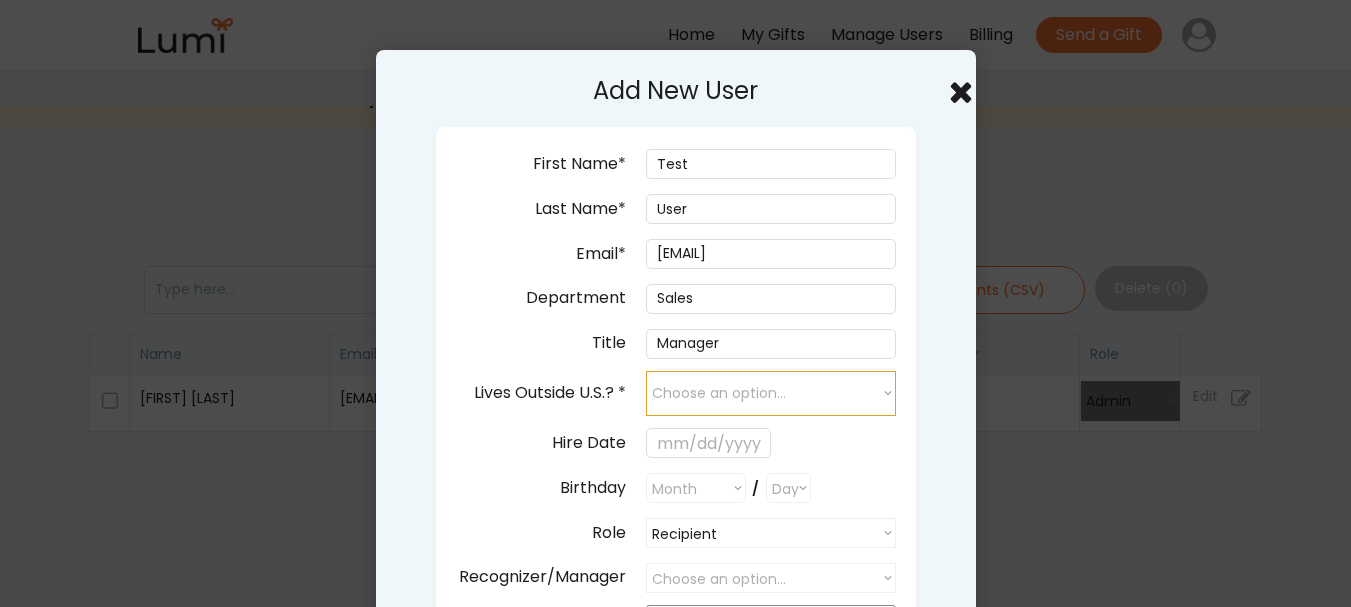 select on "false" 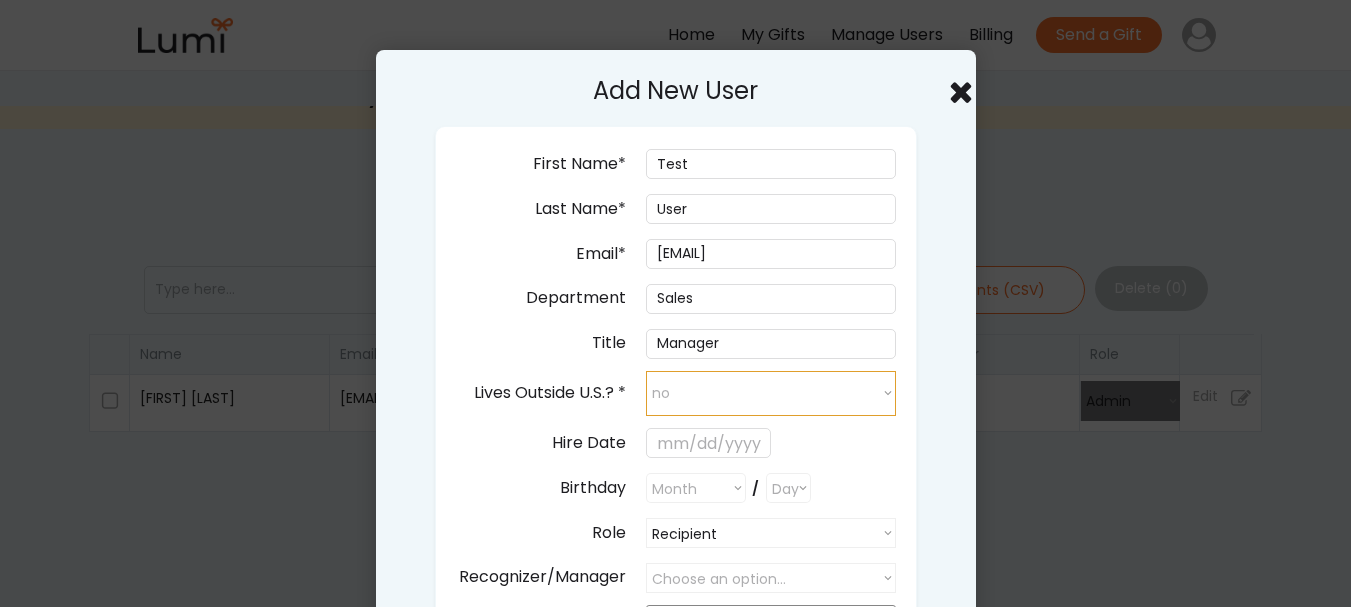 click on "Choose an option... yes no" at bounding box center (771, 393) 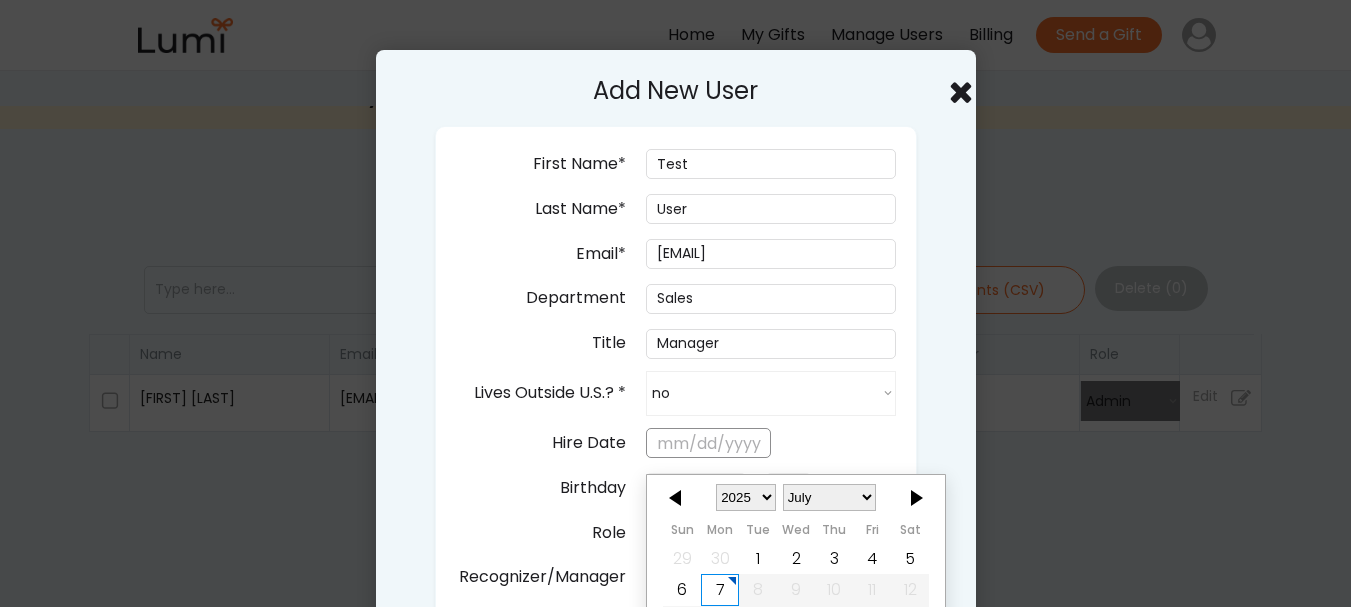 click at bounding box center (708, 443) 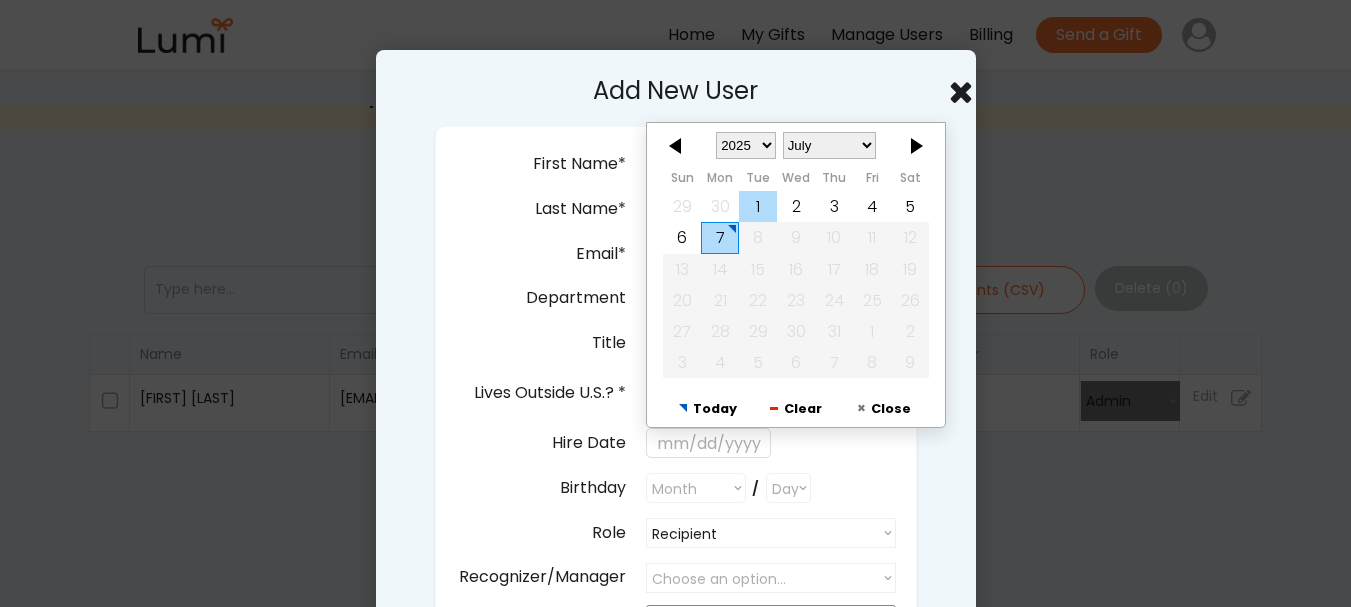 click on "1" at bounding box center (758, 206) 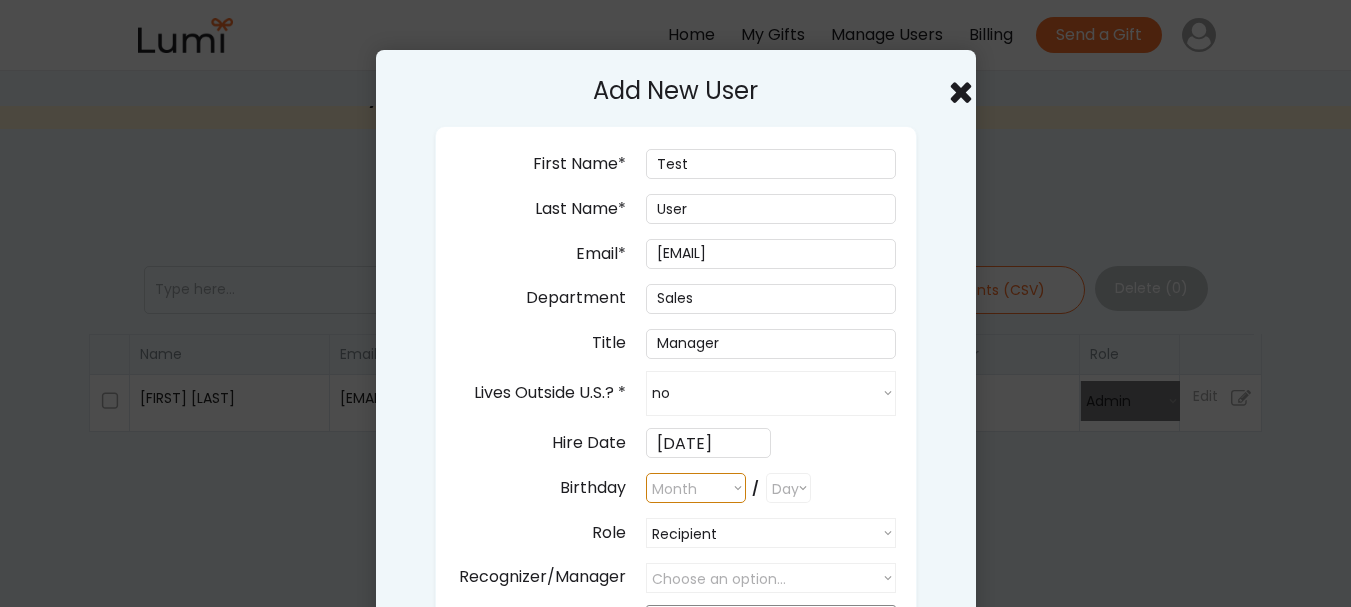 click on "Month January February March April May June July August September October November December" at bounding box center (696, 488) 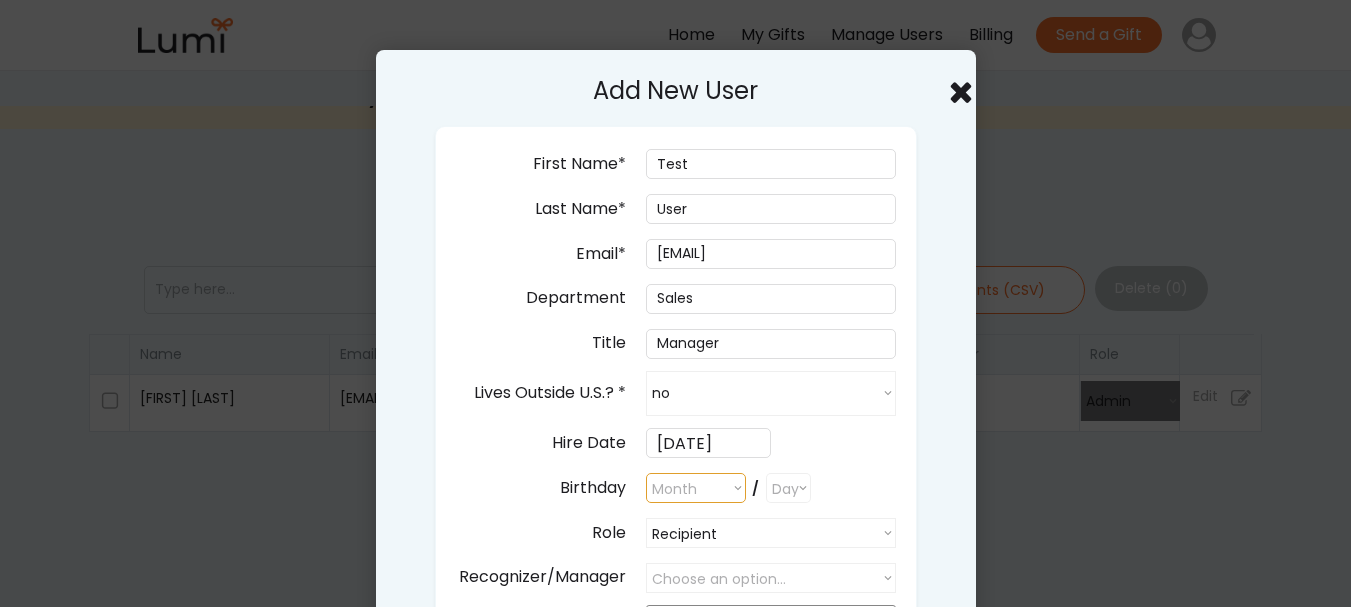 select on ""1348695171700984260__LOOKUP__1682618749041x731139732226857900"" 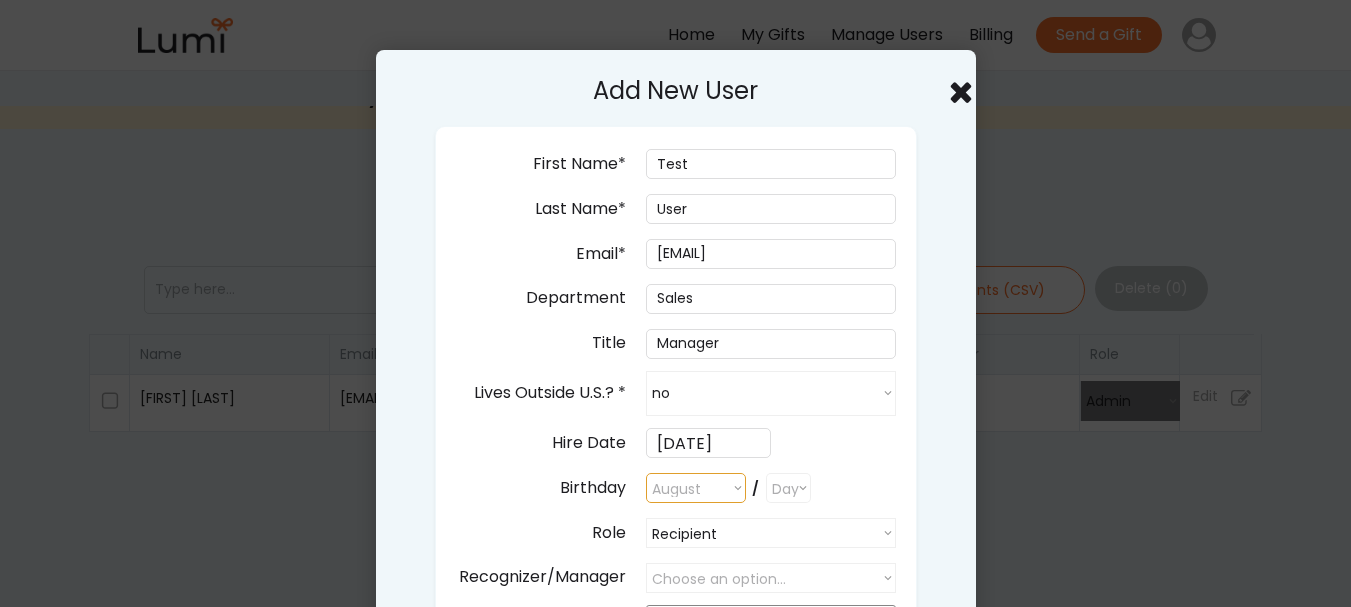 click on "Month January February March April May June July August September October November December" at bounding box center [696, 488] 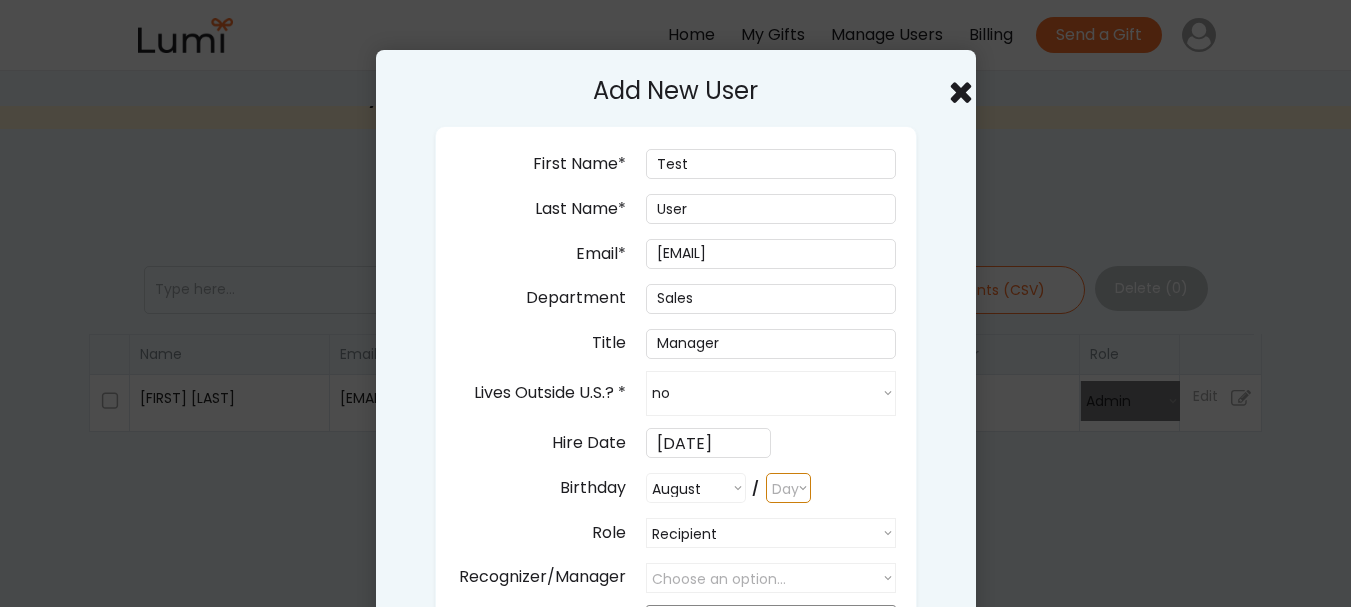 click on "Day 1 2 3 4 5 6 7 8 9 10 11 12 13 14 15 16 17 18 19 20 21 22 23 24 25 26 27 28 29 30 31" at bounding box center [788, 488] 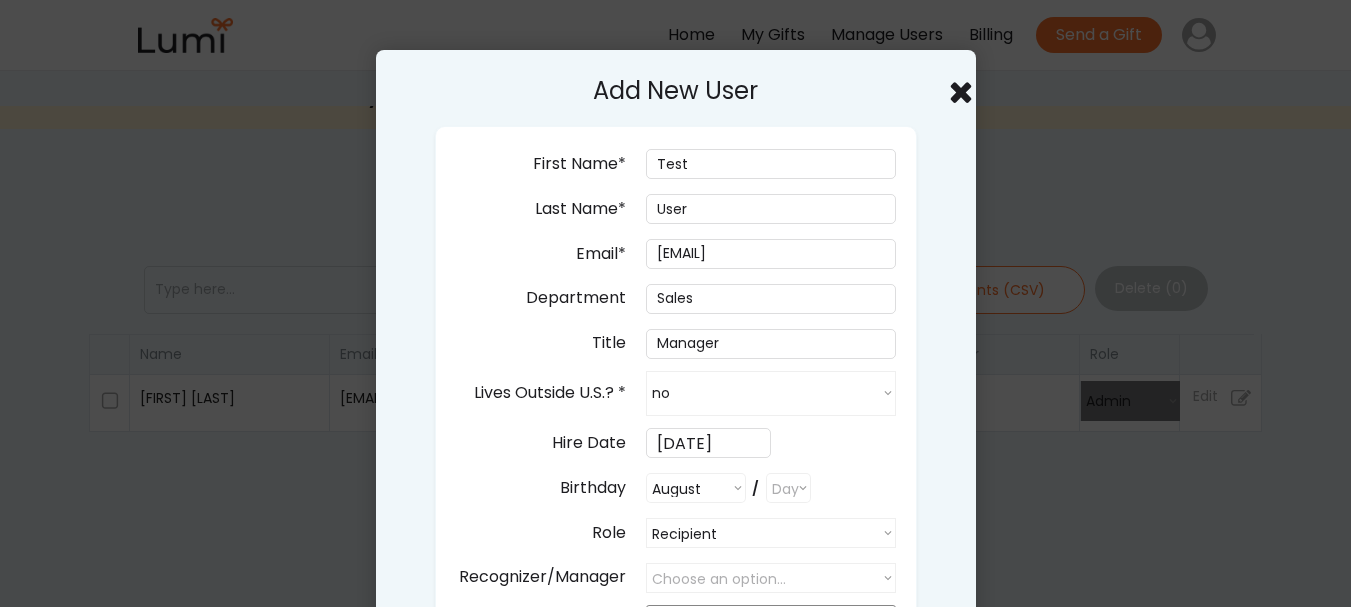 click on "First Name* Last Name* Email* jackson+795@givelumi.com Department Title Lives Outside U.S.? * Choose an option... yes no Hire Date 7/01/2025 Birthday Month January February March April May June July August September October November December / Day 1 2 3 4 5 6 7 8 9 10 11 12 13 14 15 16 17 18 19 20 21 22 23 24 25 26 27 28 29 30 31 Role Recipient Recipient Buyer Admin Recognizer/Manager Choose an option... Jackson Temu Recipients Jackson Temu" at bounding box center (676, 398) 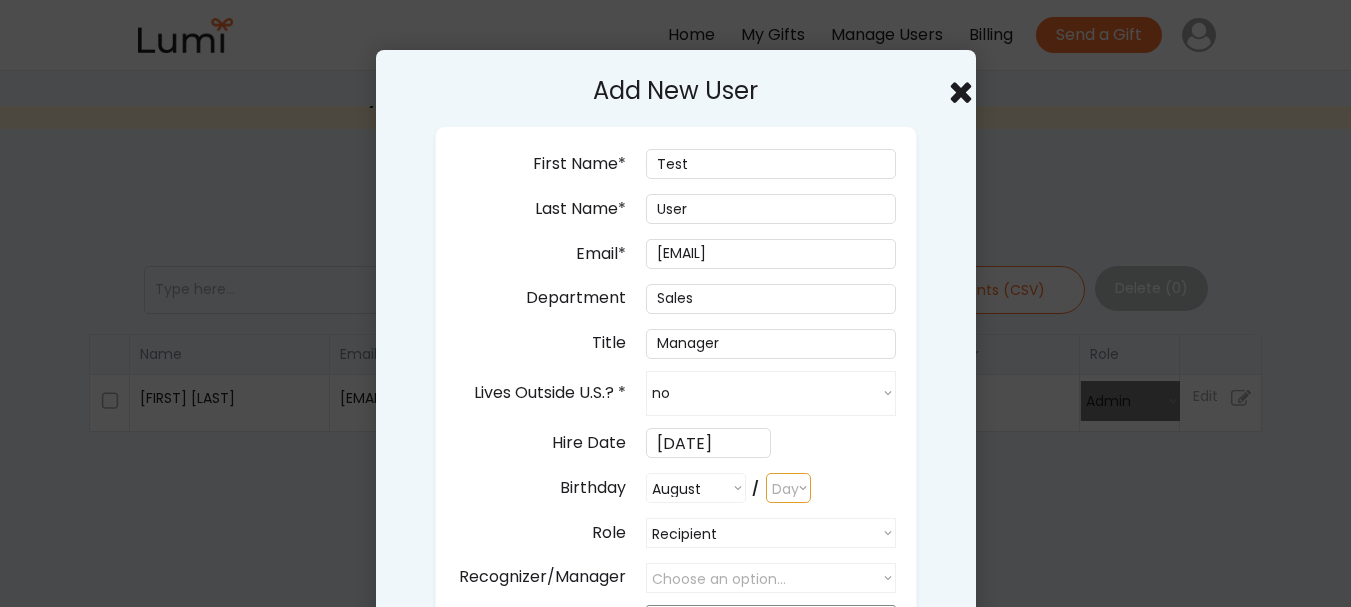 click on "Day 1 2 3 4 5 6 7 8 9 10 11 12 13 14 15 16 17 18 19 20 21 22 23 24 25 26 27 28 29 30 31" at bounding box center (788, 488) 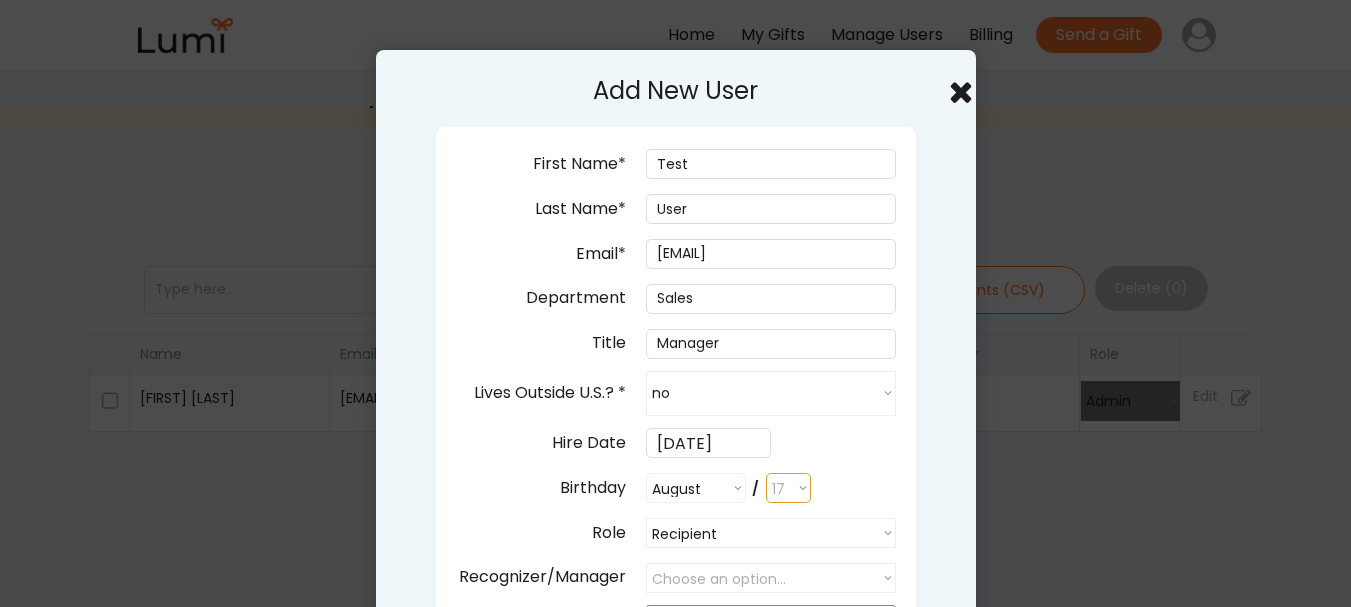 click on "Day 1 2 3 4 5 6 7 8 9 10 11 12 13 14 15 16 17 18 19 20 21 22 23 24 25 26 27 28 29 30 31" at bounding box center [788, 488] 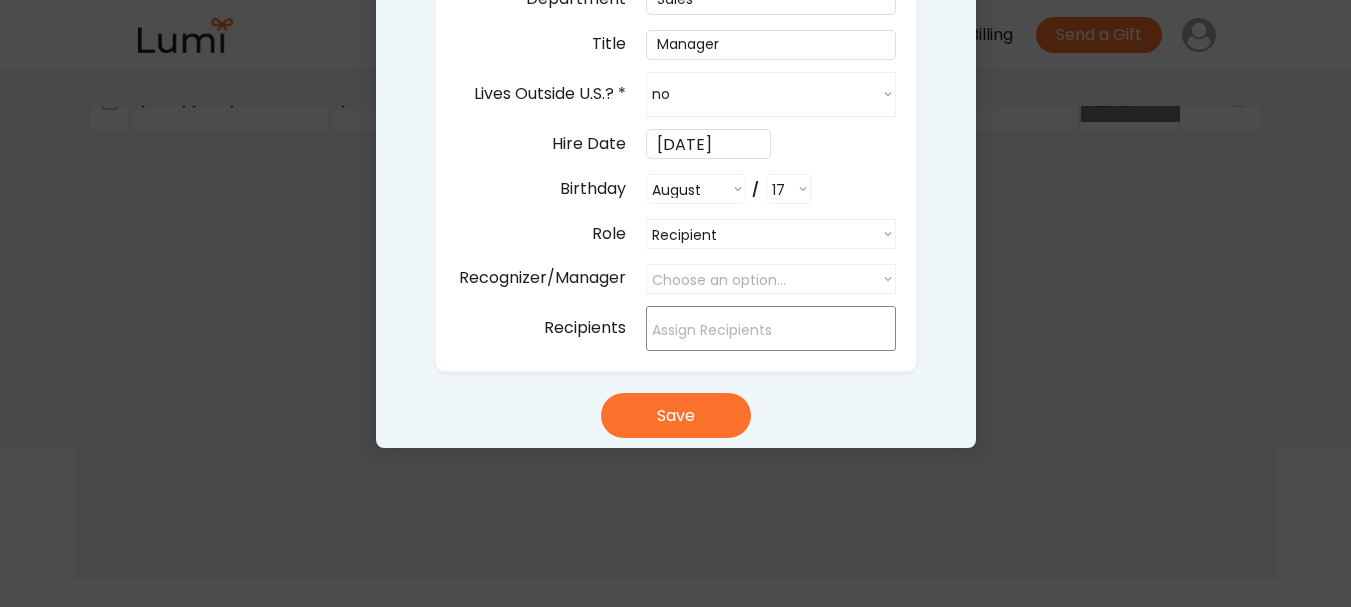 scroll, scrollTop: 300, scrollLeft: 0, axis: vertical 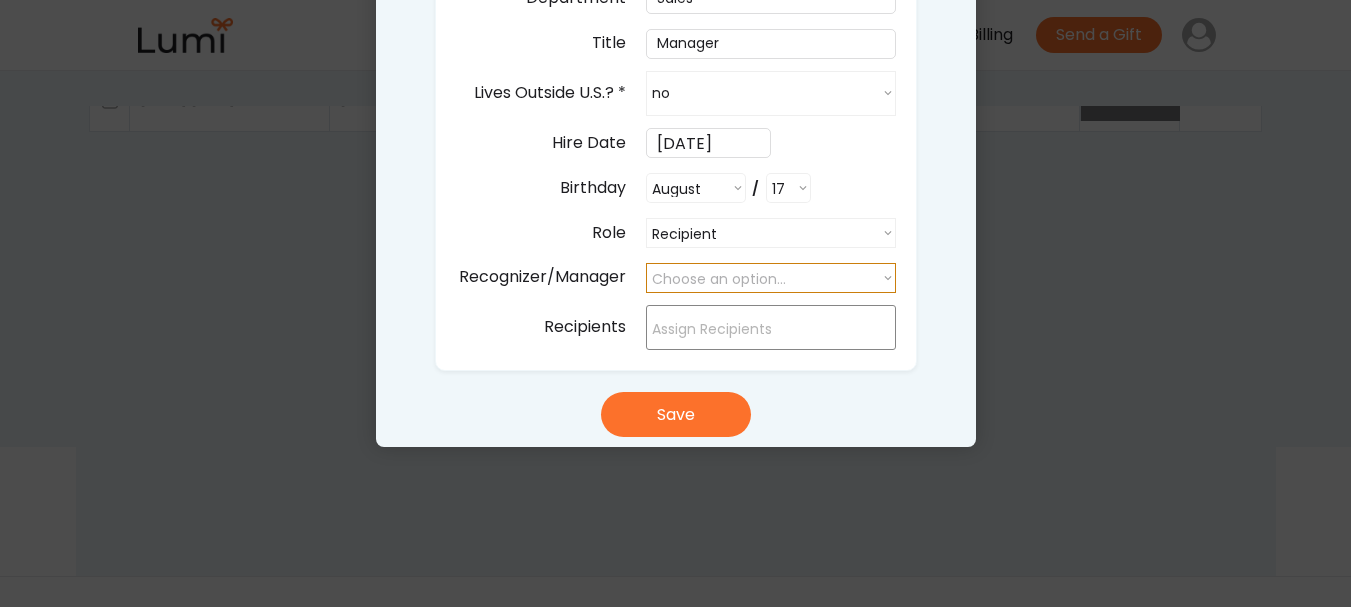 click on "Choose an option... Jackson Temu" at bounding box center (771, 278) 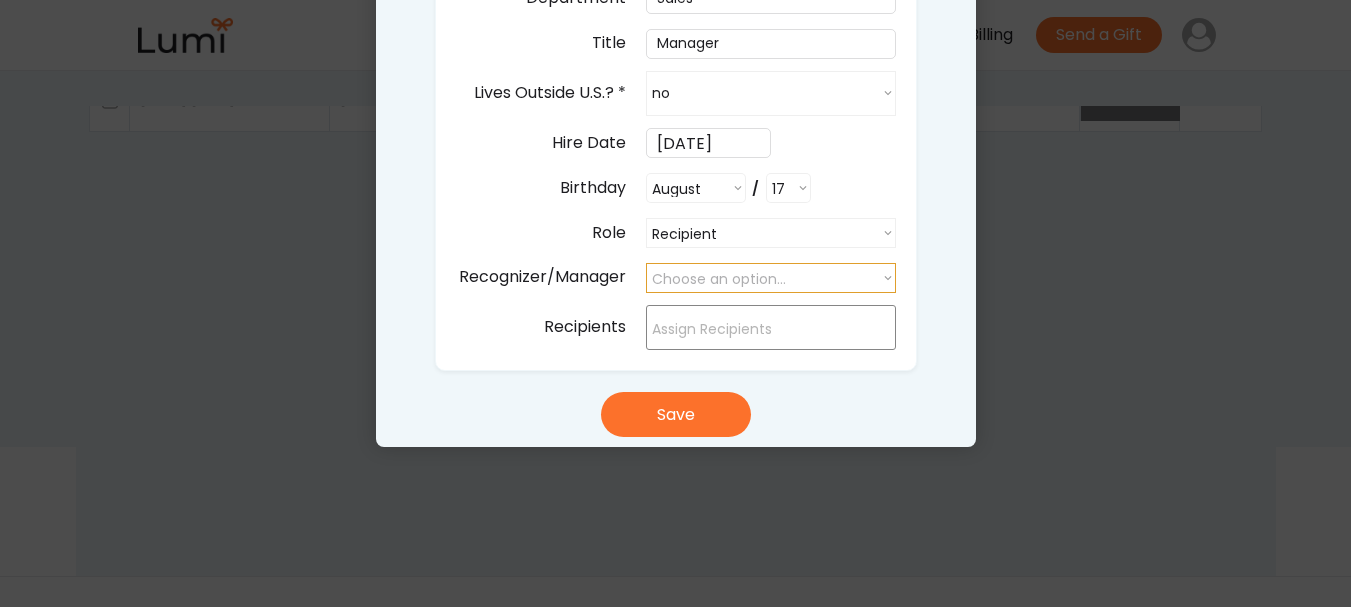 select on ""1348695171700984260__LOOKUP__1751864217742x445171548721449340"" 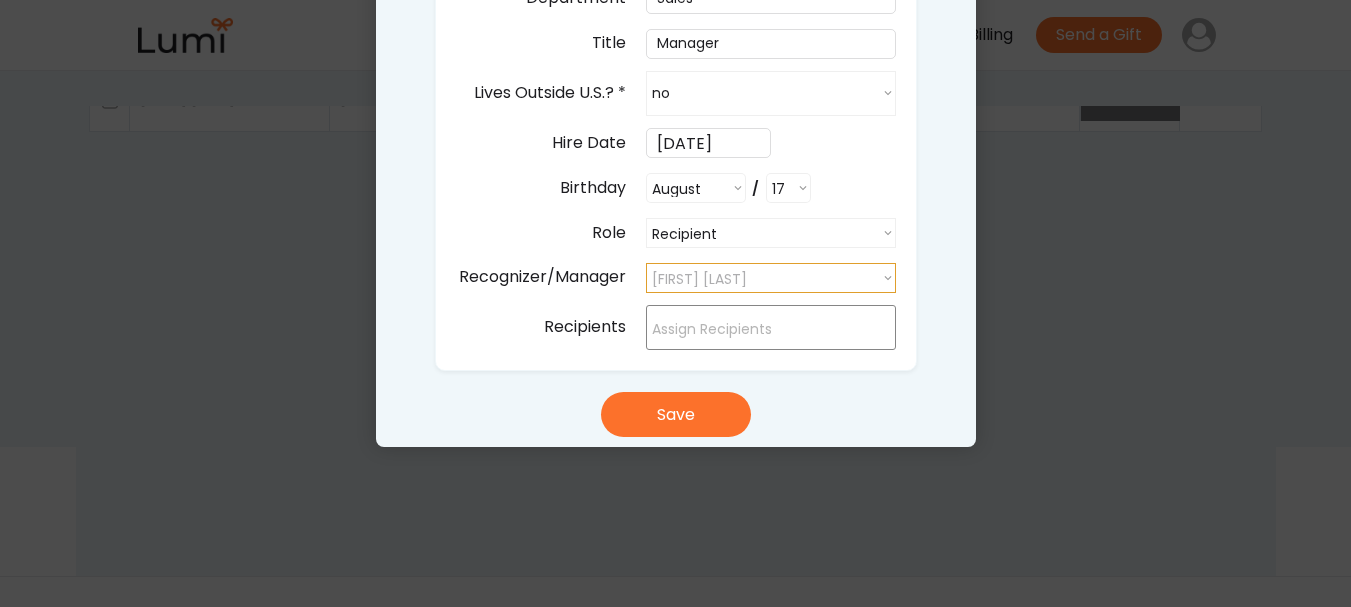 click on "Choose an option... Jackson Temu" at bounding box center [771, 278] 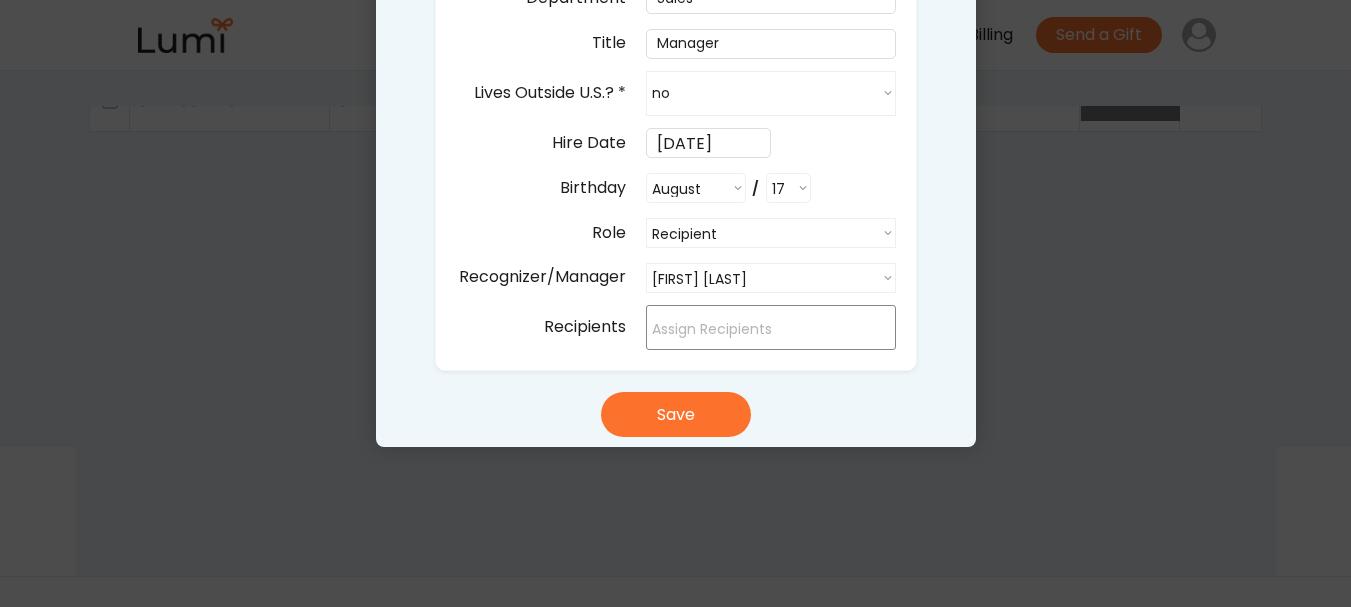 click at bounding box center (776, 329) 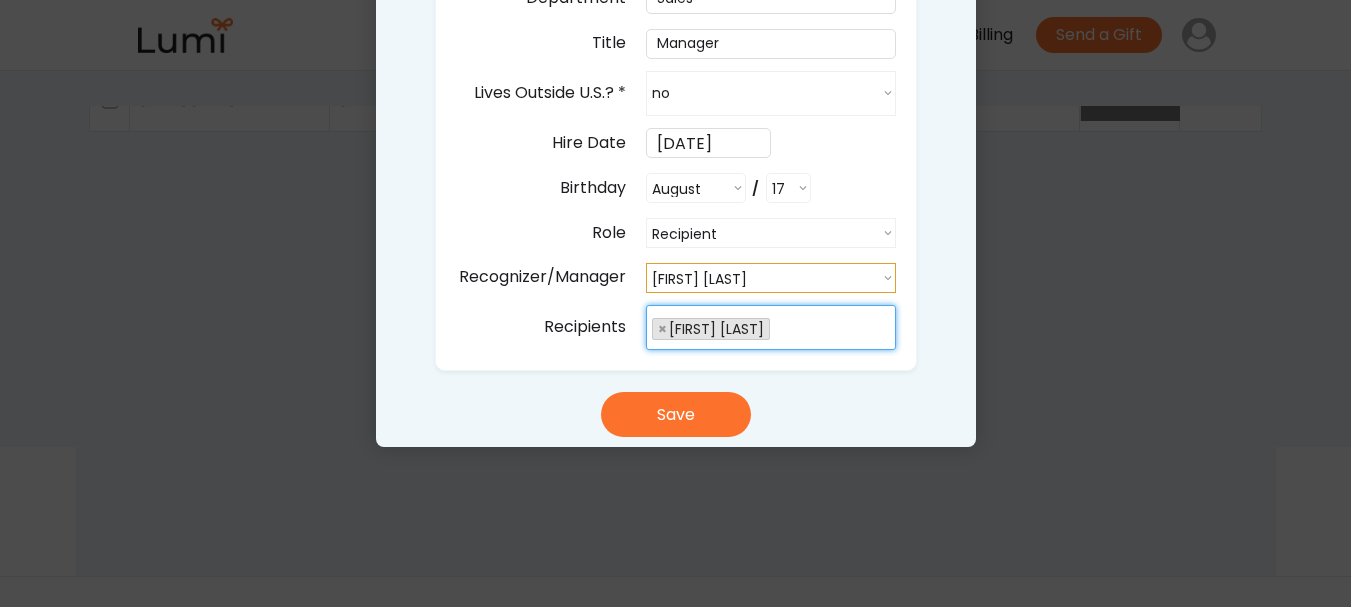 click on "Choose an option... Jackson Temu" at bounding box center [771, 278] 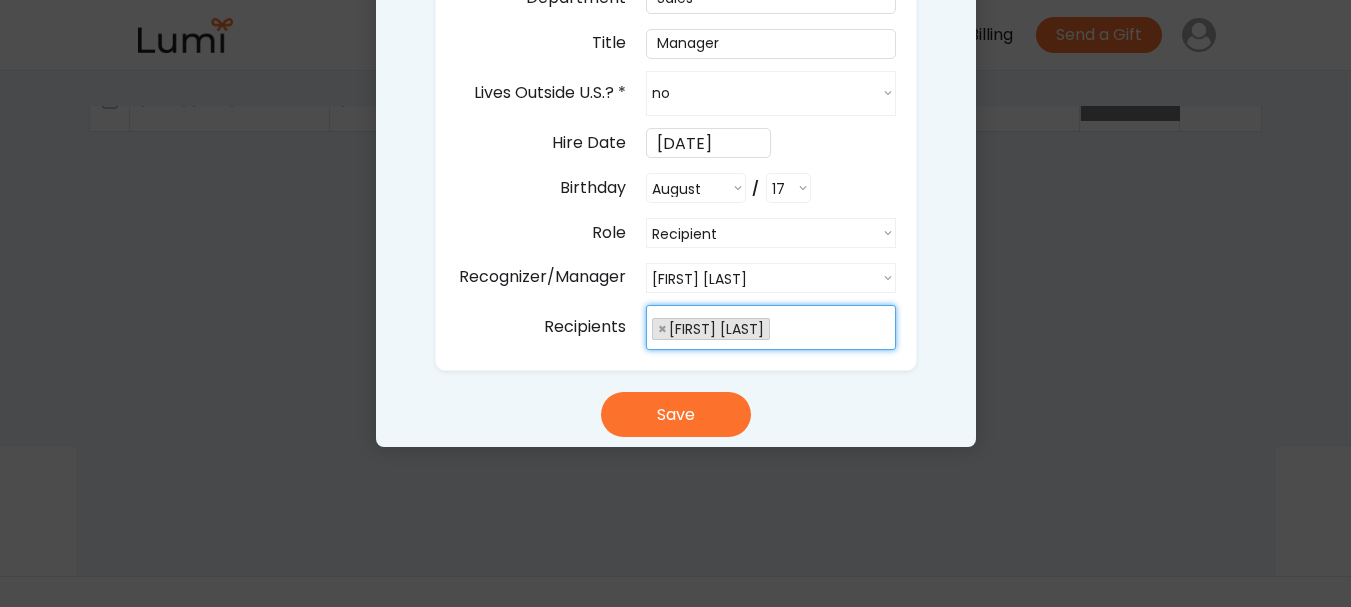 click on "×" at bounding box center [662, 329] 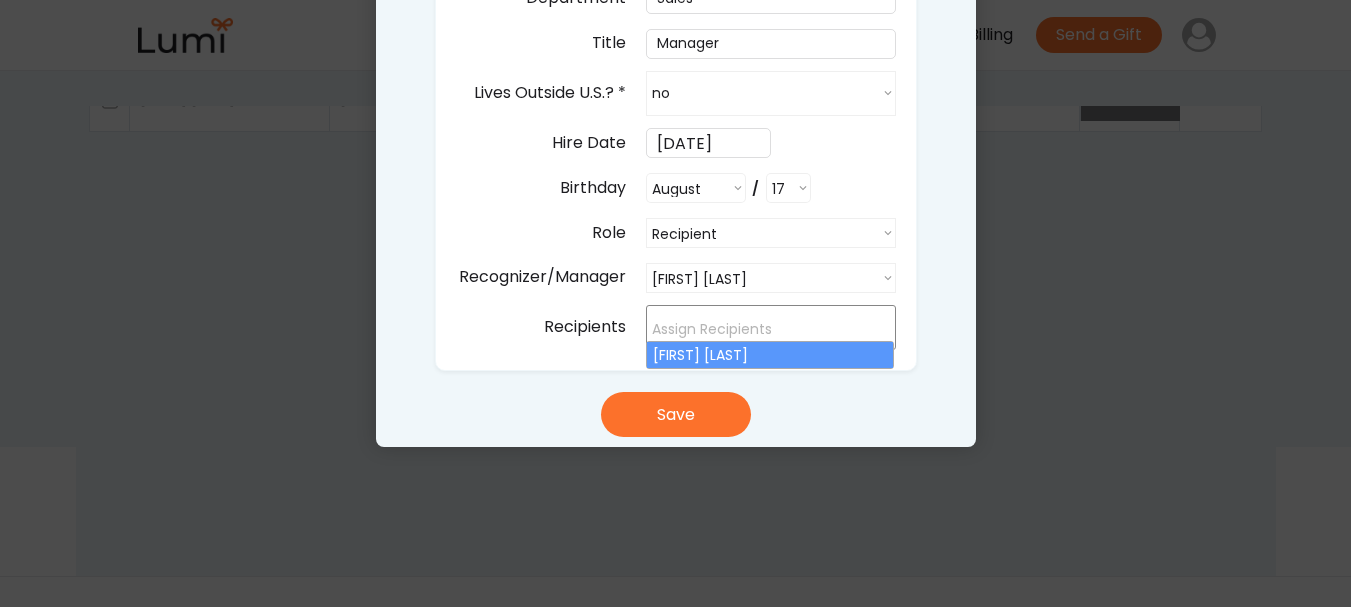 click on "Add New User First Name* Last Name* Email* jackson+795@givelumi.com Department Title Lives Outside U.S.? * Choose an option... yes no Hire Date 7/01/2025 Birthday Month January February March April May June July August September October November December / Day 1 2 3 4 5 6 7 8 9 10 11 12 13 14 15 16 17 18 19 20 21 22 23 24 25 26 27 28 29 30 31 Role Recipient Recipient Buyer Admin Recognizer/Manager Choose an option... Jackson Temu Recipients Jackson Temu Save" at bounding box center [676, 98] 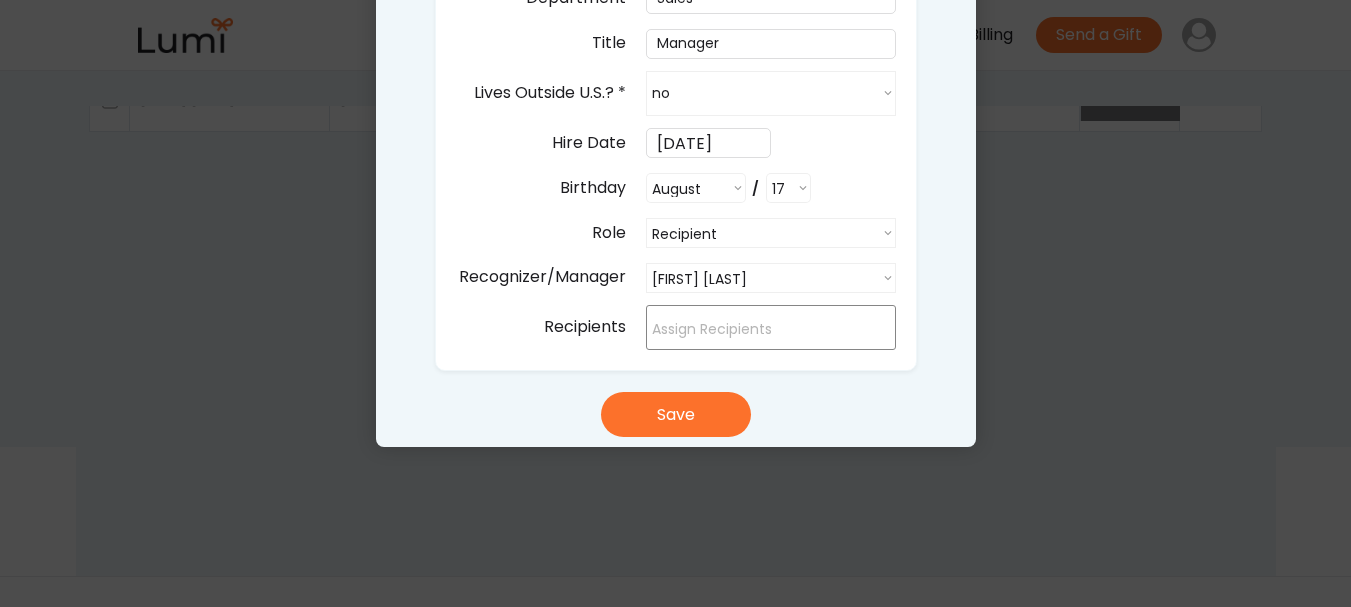 click on "Add New User First Name* Last Name* Email* jackson+795@givelumi.com Department Title Lives Outside U.S.? * Choose an option... yes no Hire Date 7/01/2025 Birthday Month January February March April May June July August September October November December / Day 1 2 3 4 5 6 7 8 9 10 11 12 13 14 15 16 17 18 19 20 21 22 23 24 25 26 27 28 29 30 31 Role Recipient Recipient Buyer Admin Recognizer/Manager Choose an option... Jackson Temu Recipients Jackson Temu Save" at bounding box center [676, 98] 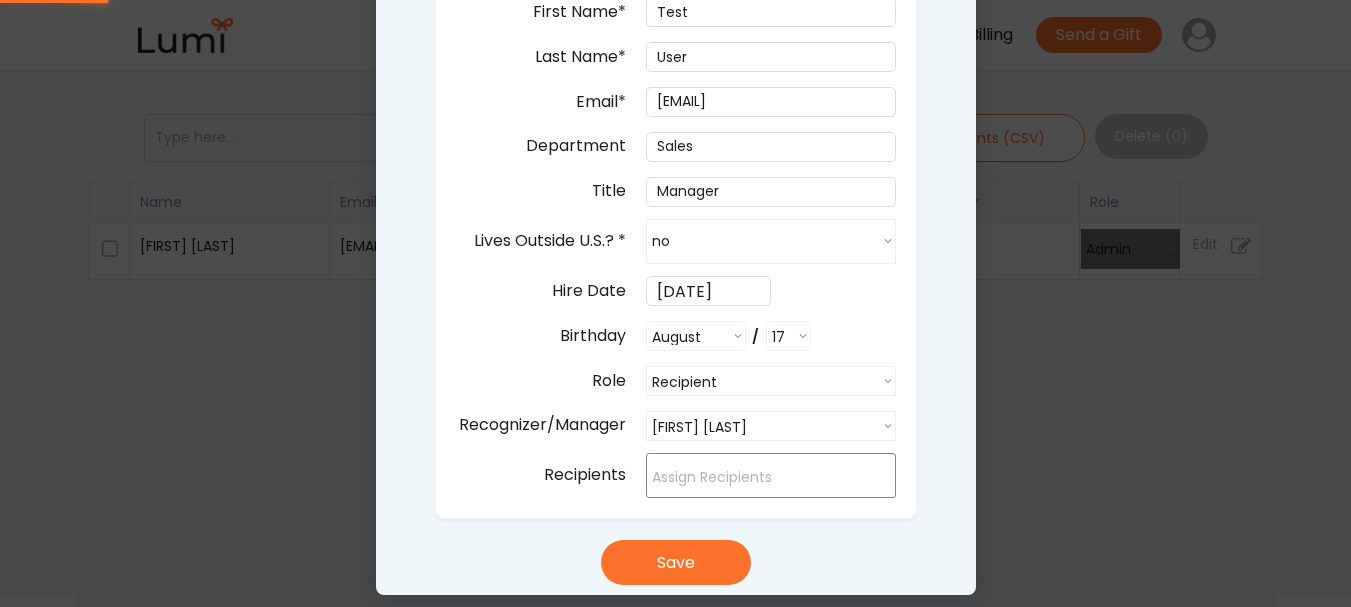 scroll, scrollTop: 0, scrollLeft: 0, axis: both 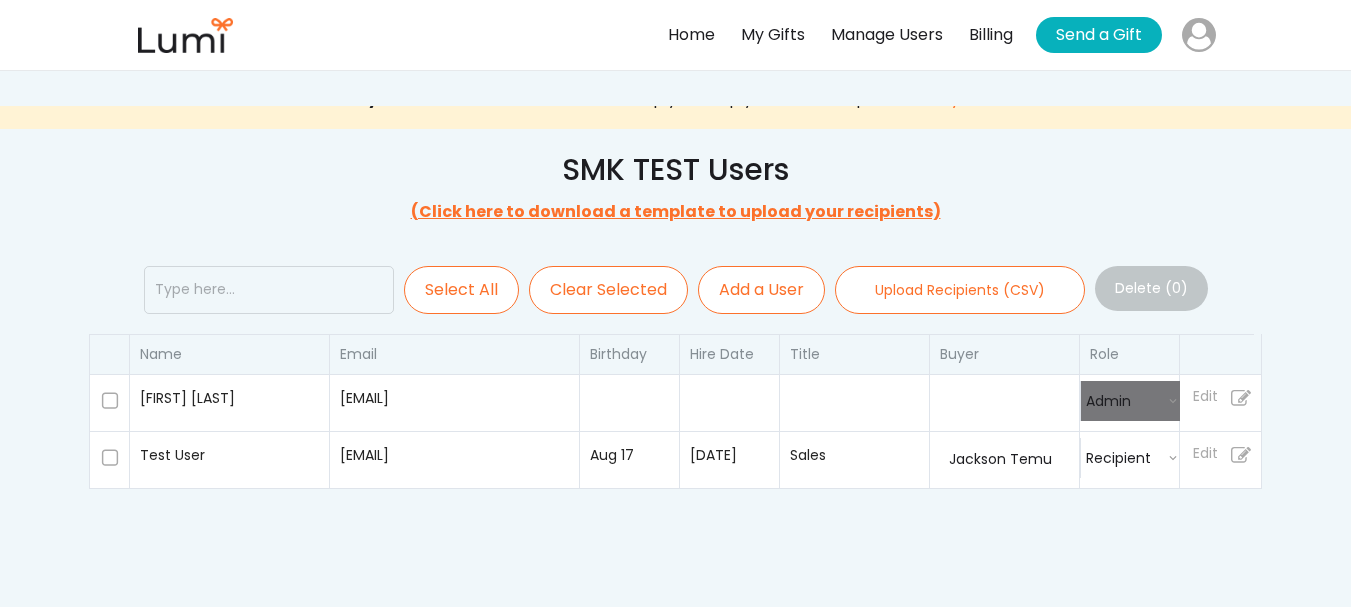 click on "Send a Gift" at bounding box center (1099, 35) 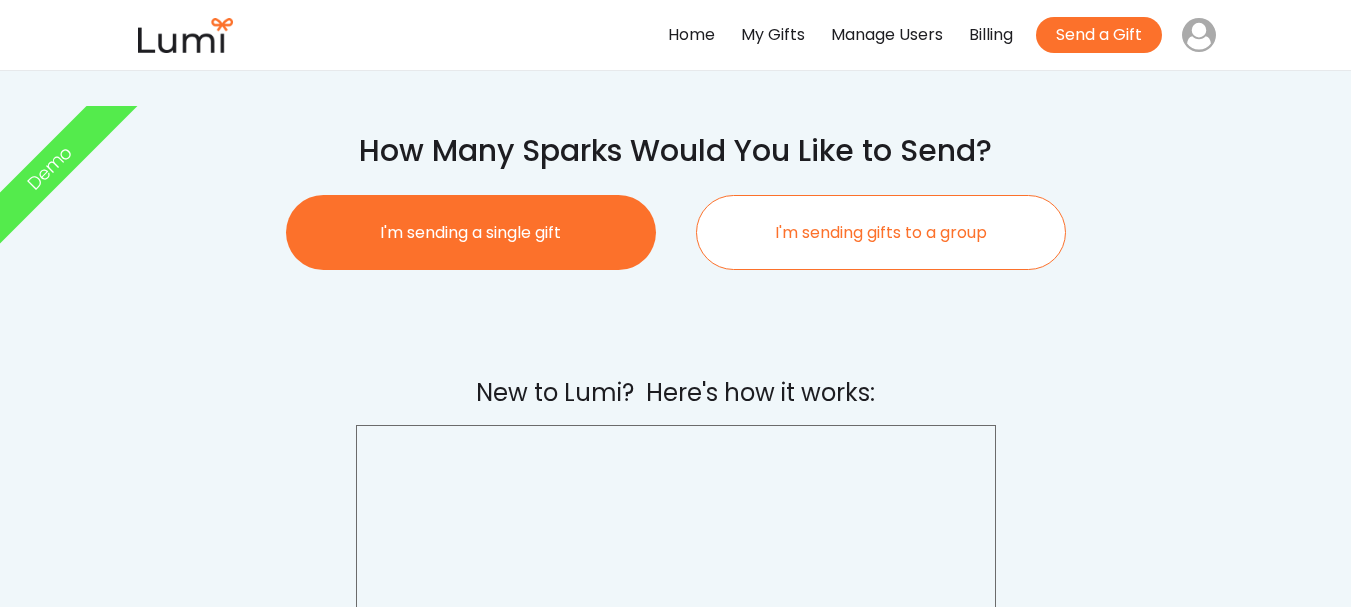 scroll, scrollTop: 0, scrollLeft: 0, axis: both 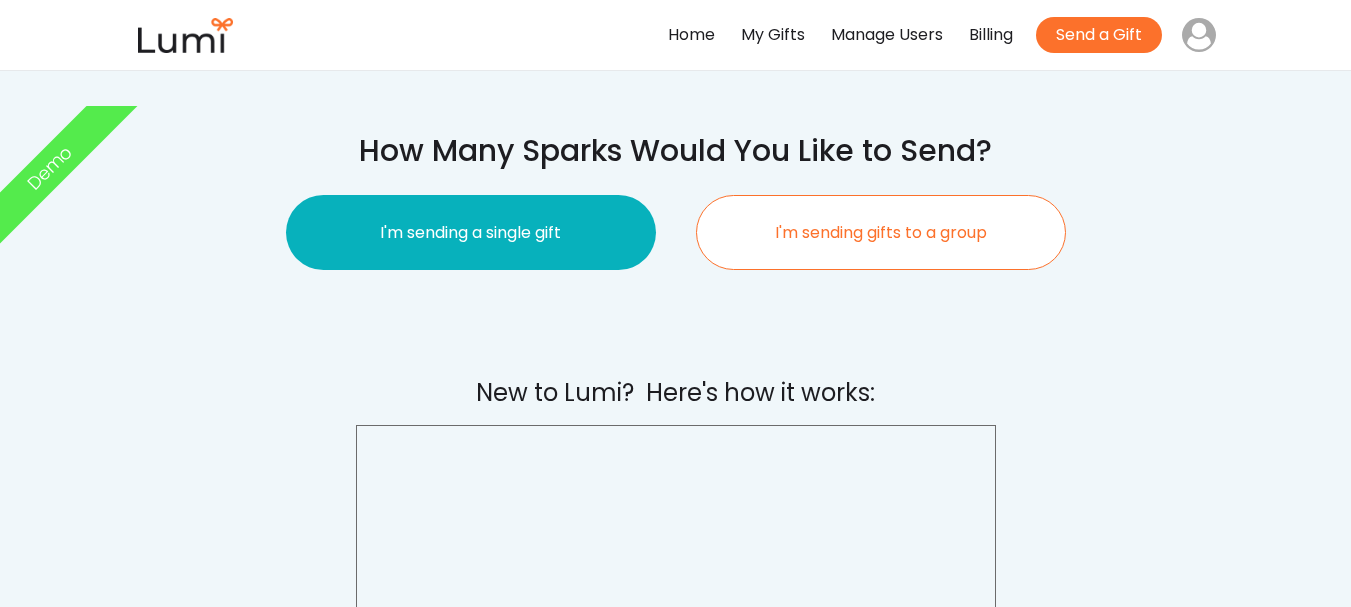 click on "I'm sending a single gift" at bounding box center (471, 232) 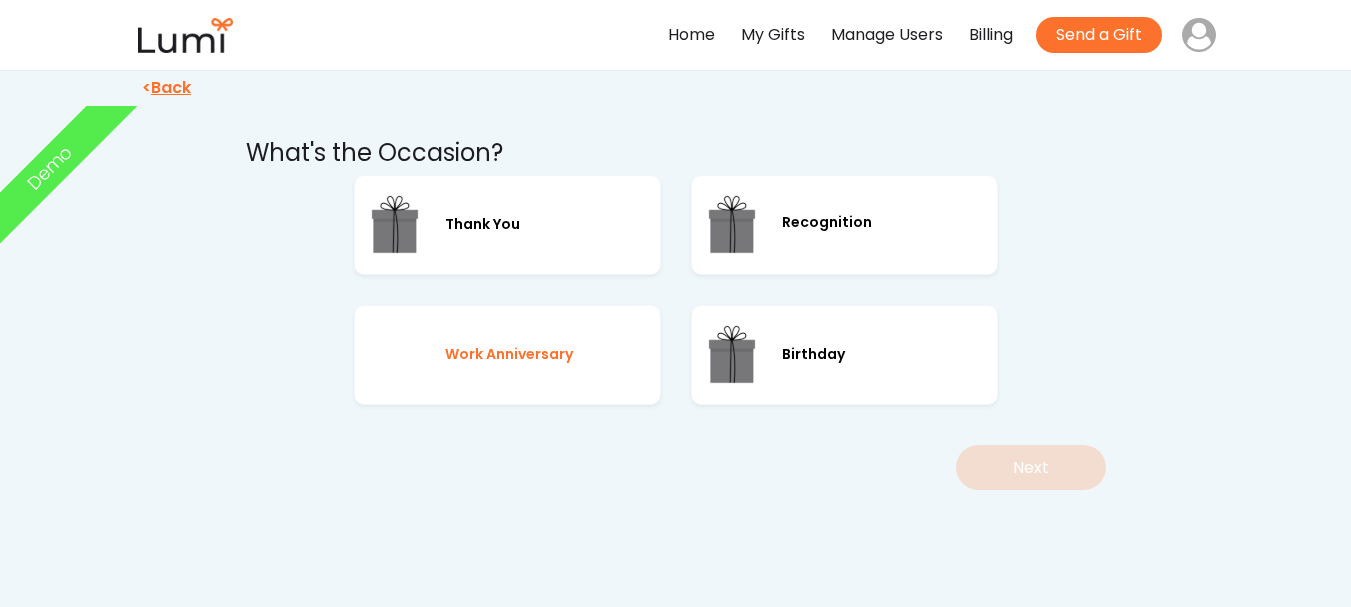 click on "Work Anniversary" at bounding box center [509, 354] 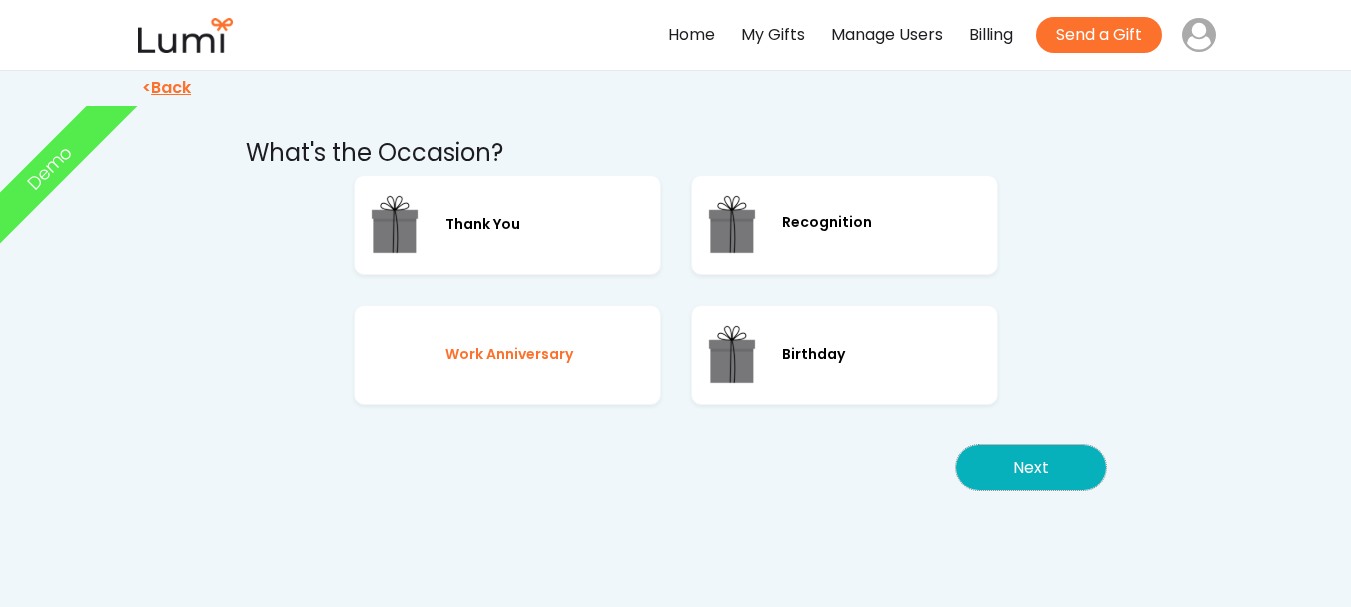 click on "Next" at bounding box center [1031, 467] 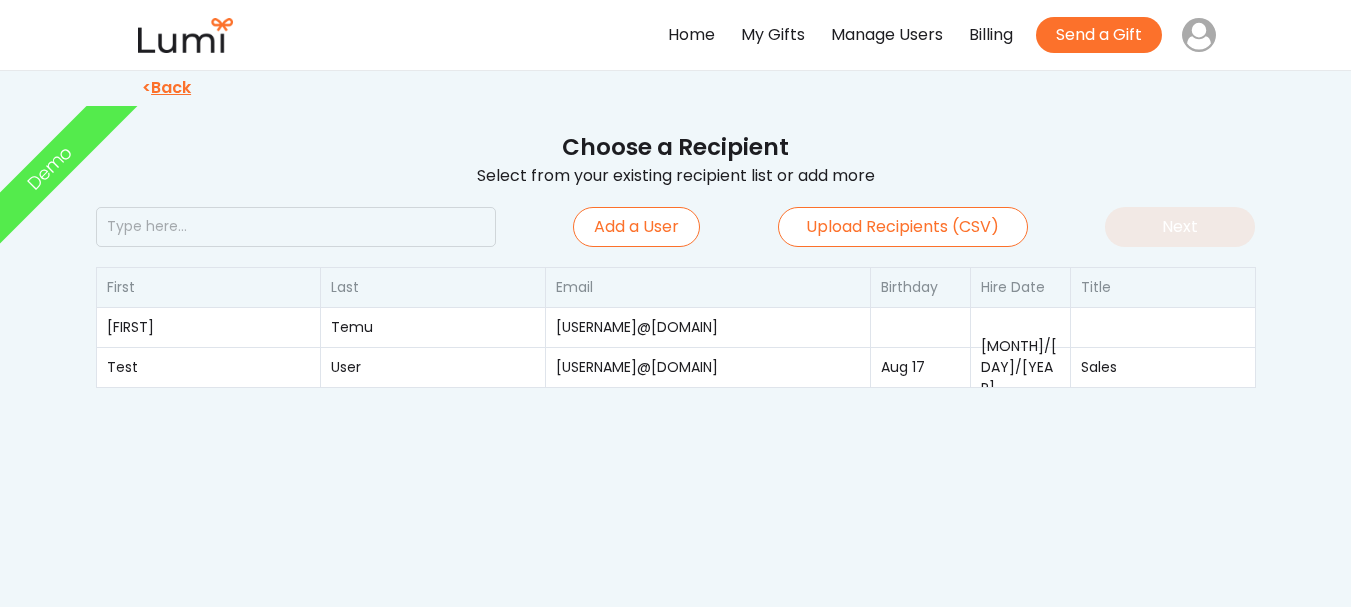 scroll, scrollTop: 0, scrollLeft: 0, axis: both 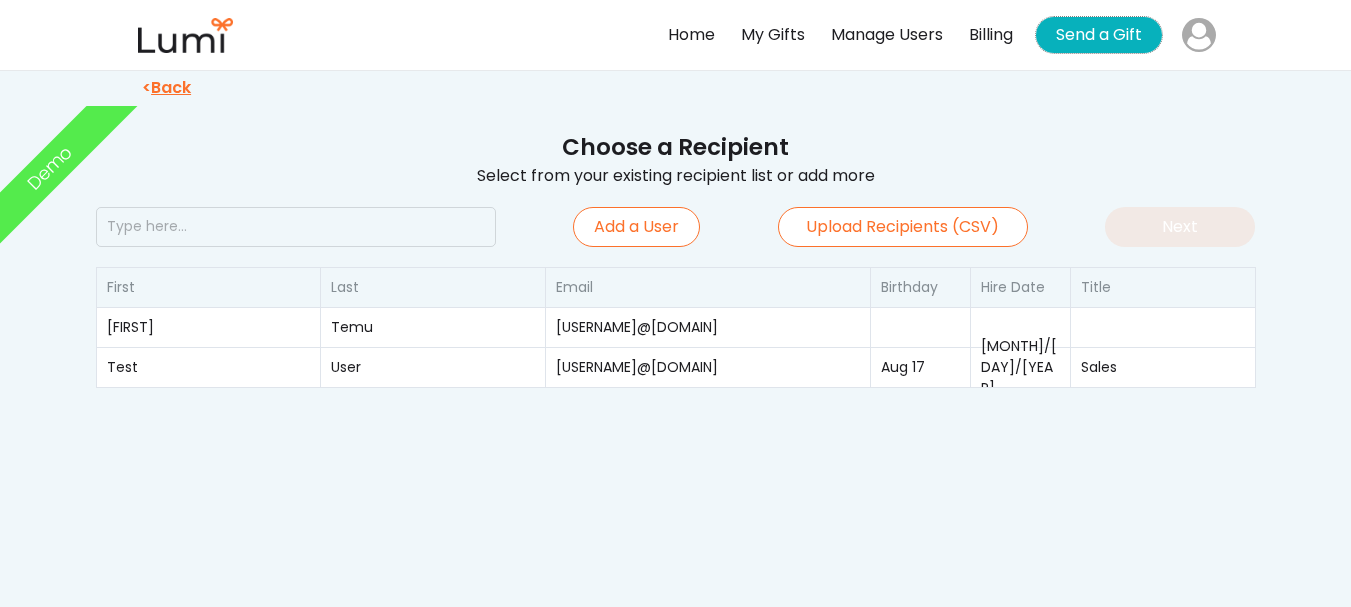 click on "Send a Gift" at bounding box center [1099, 35] 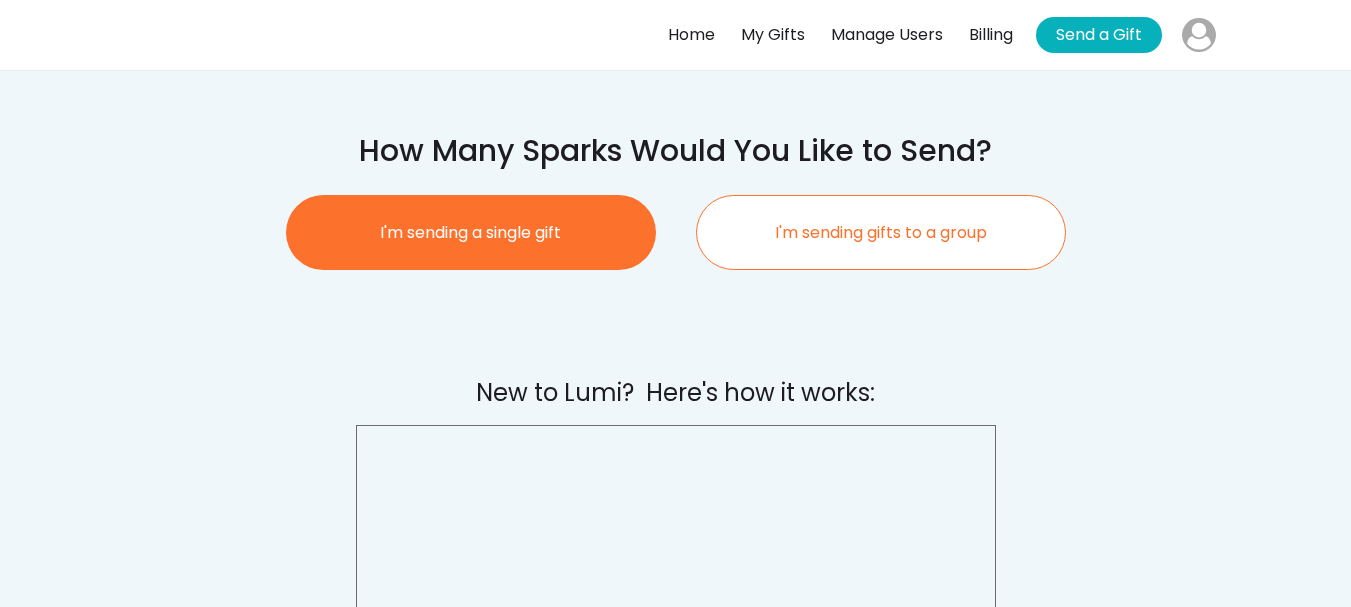 scroll, scrollTop: 0, scrollLeft: 0, axis: both 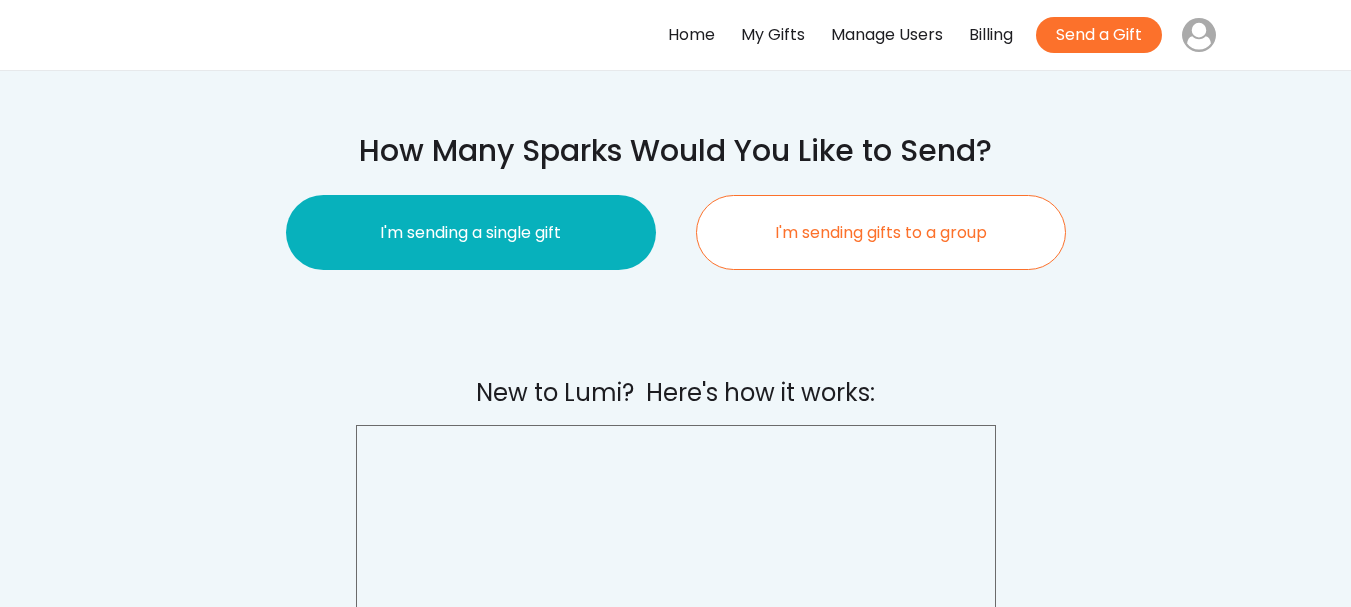 click on "I'm sending a single gift" at bounding box center (471, 232) 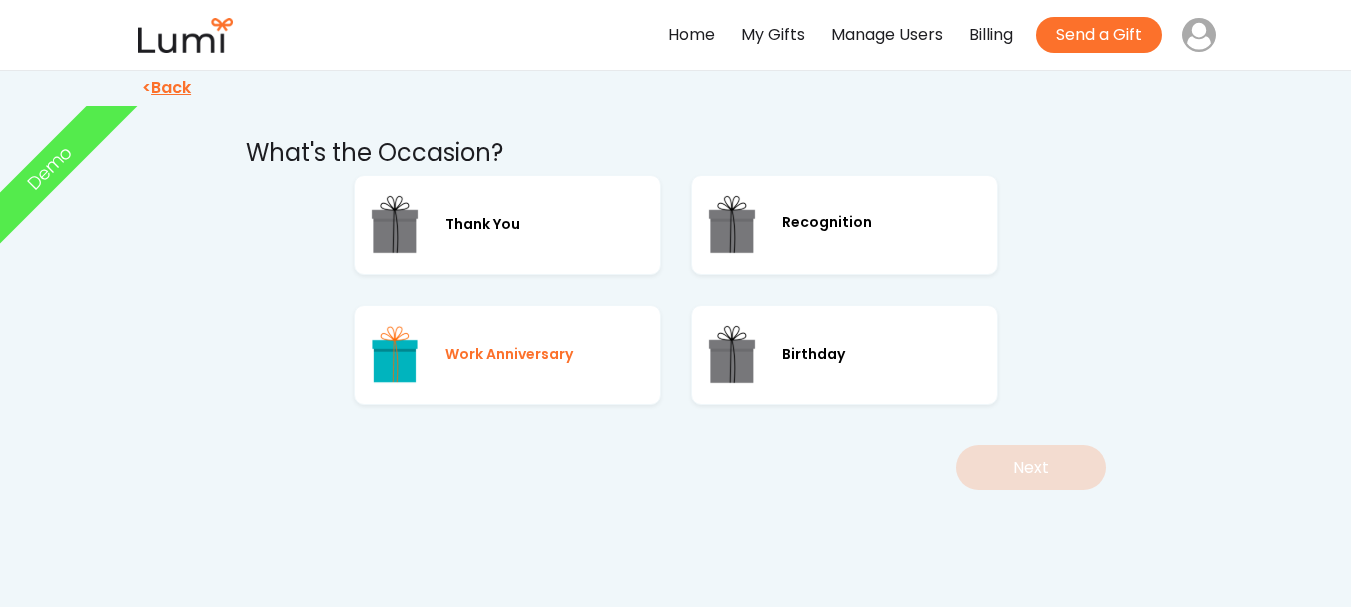 click on "Work Anniversary" at bounding box center (507, 355) 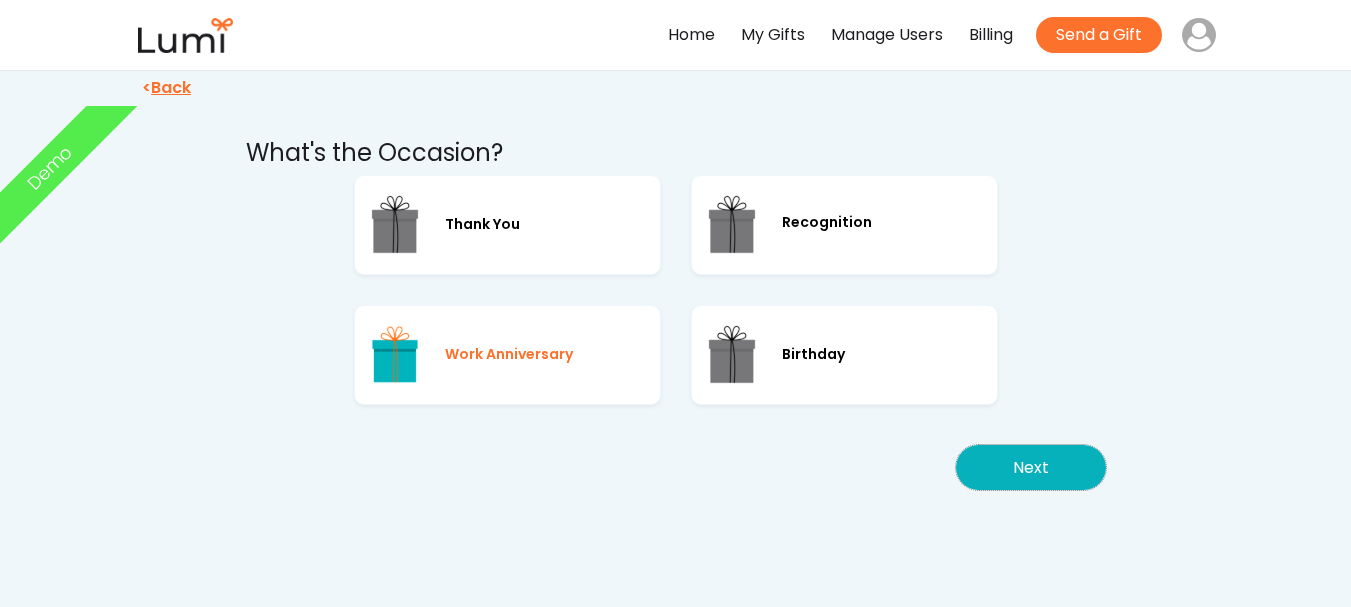click on "Next" at bounding box center [1031, 467] 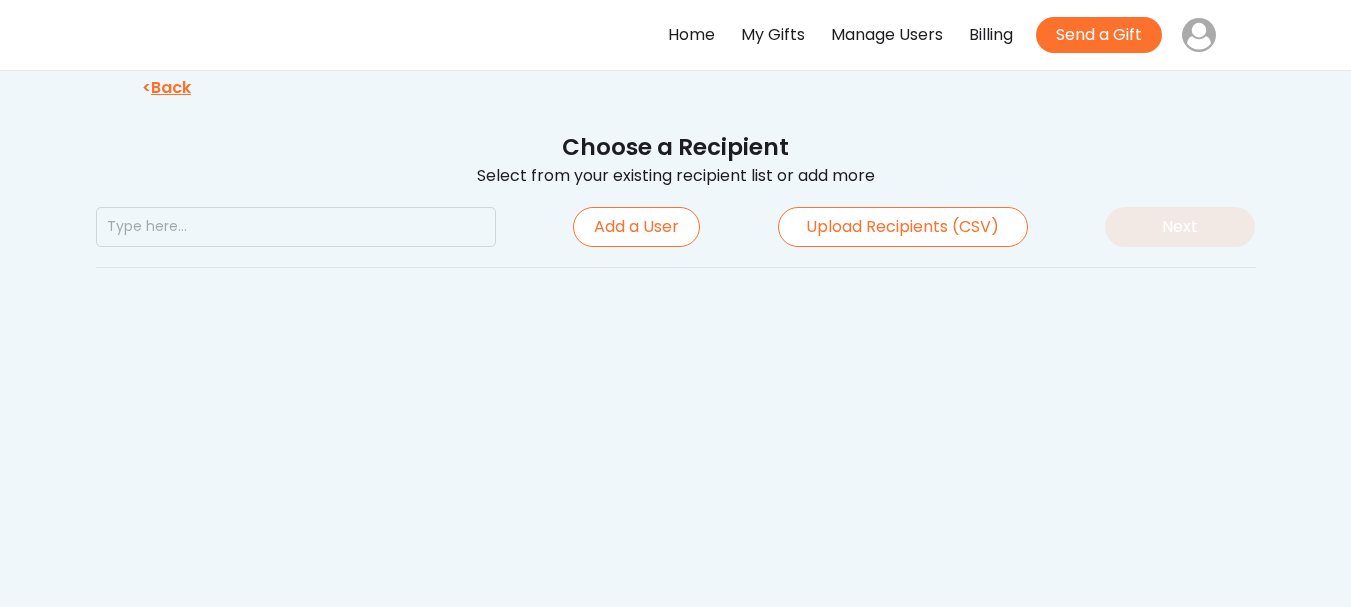 scroll, scrollTop: 0, scrollLeft: 0, axis: both 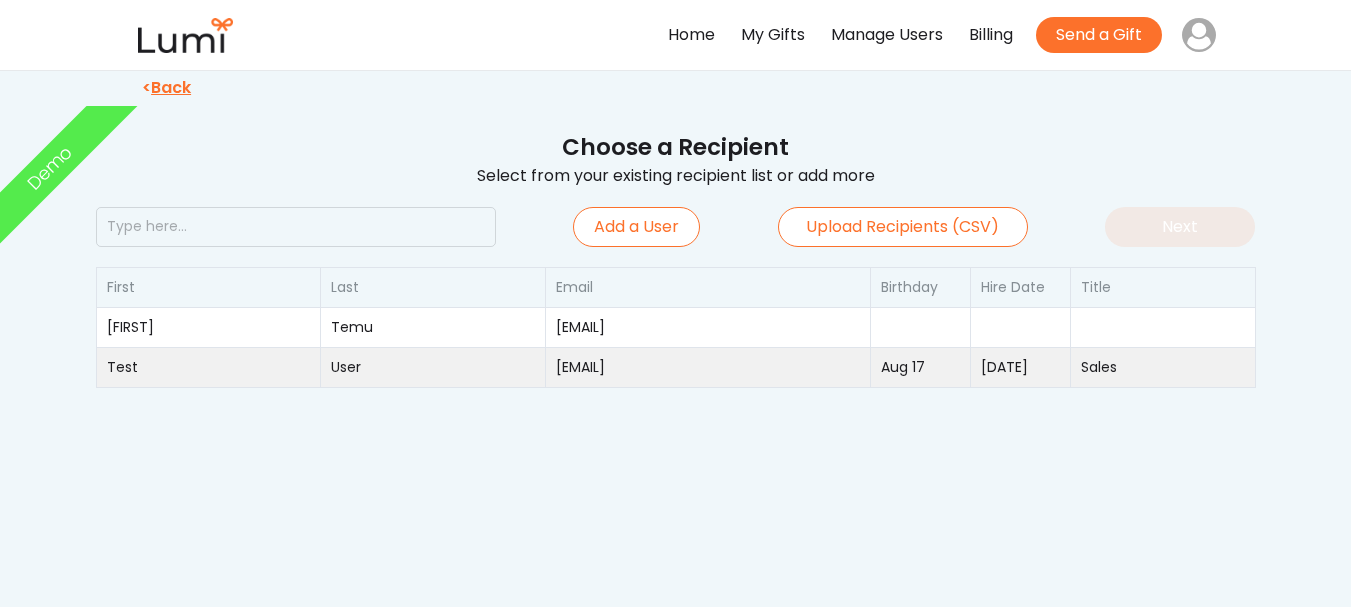 click on "[EMAIL]" at bounding box center (707, 367) 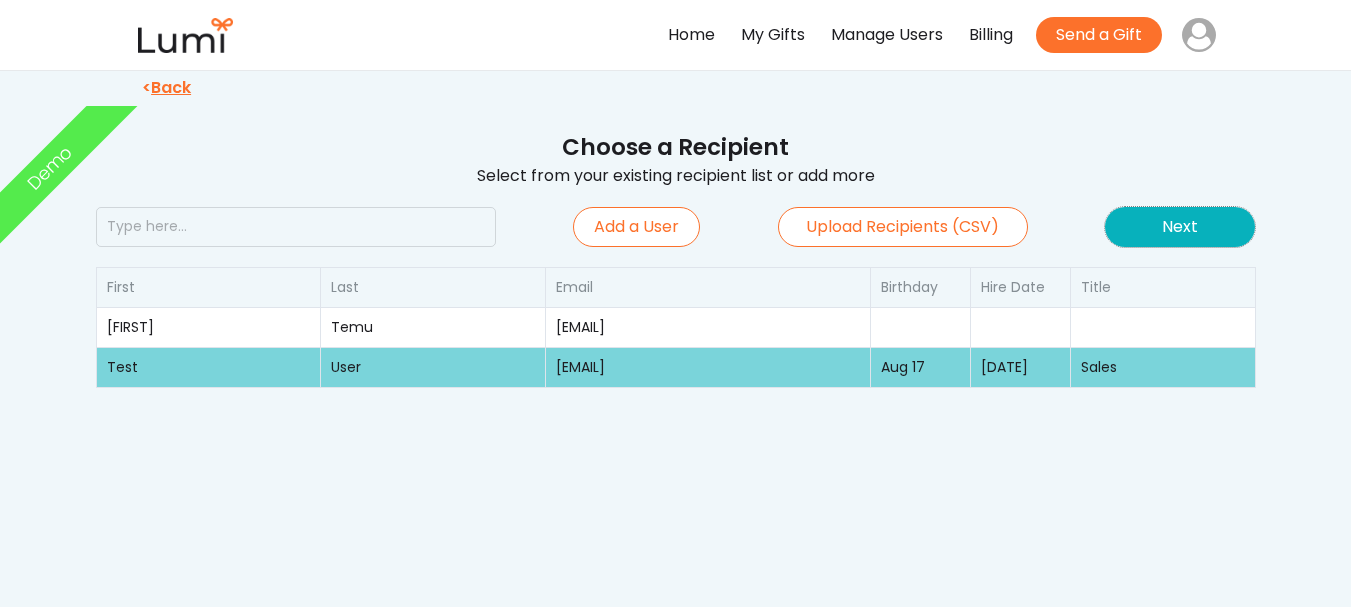 click on "Next" at bounding box center (1180, 227) 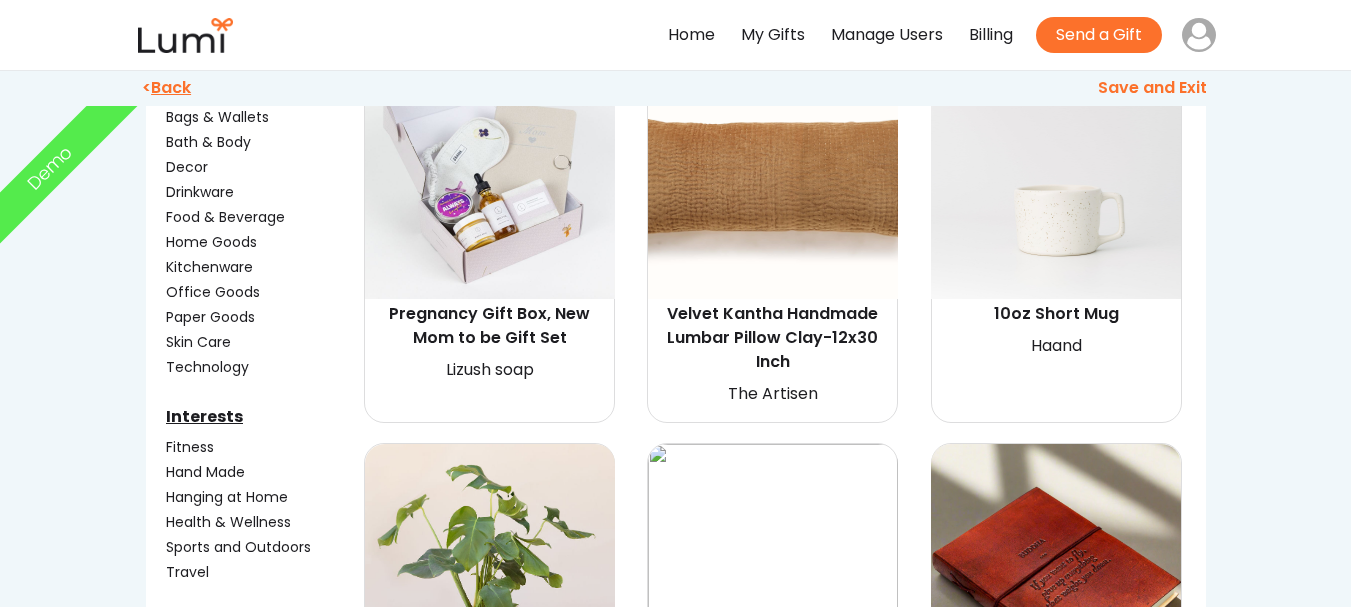 scroll, scrollTop: 100, scrollLeft: 0, axis: vertical 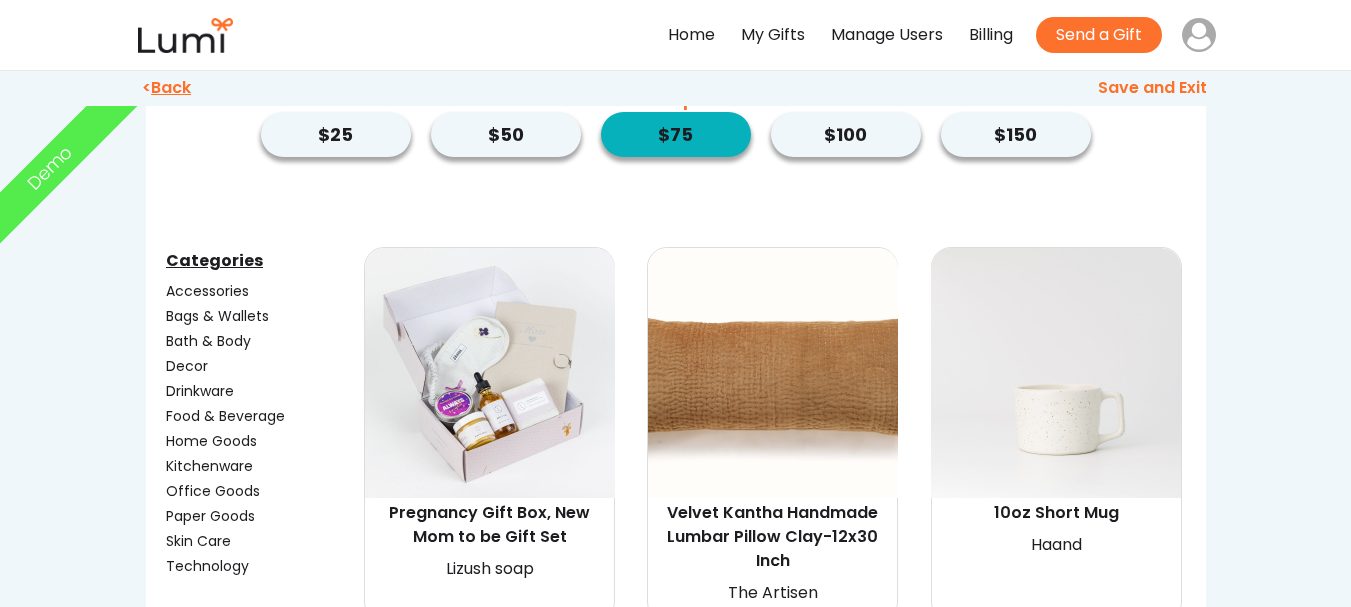 click at bounding box center [490, 373] 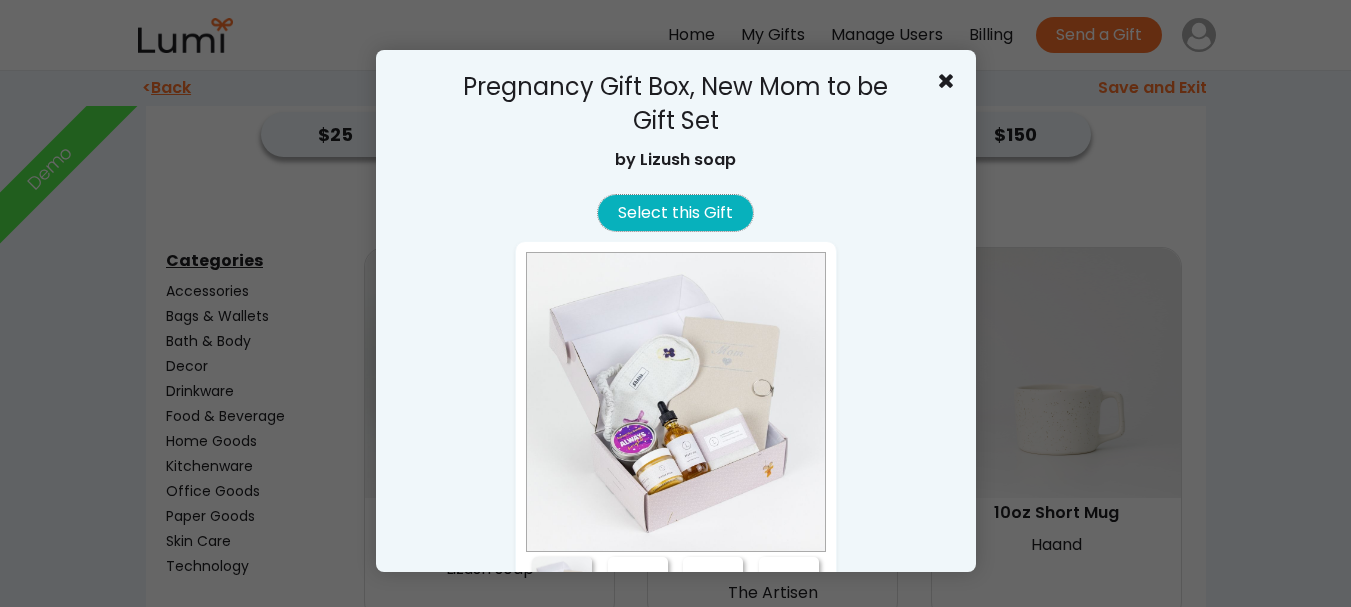 click on "Select this Gift" at bounding box center [675, 213] 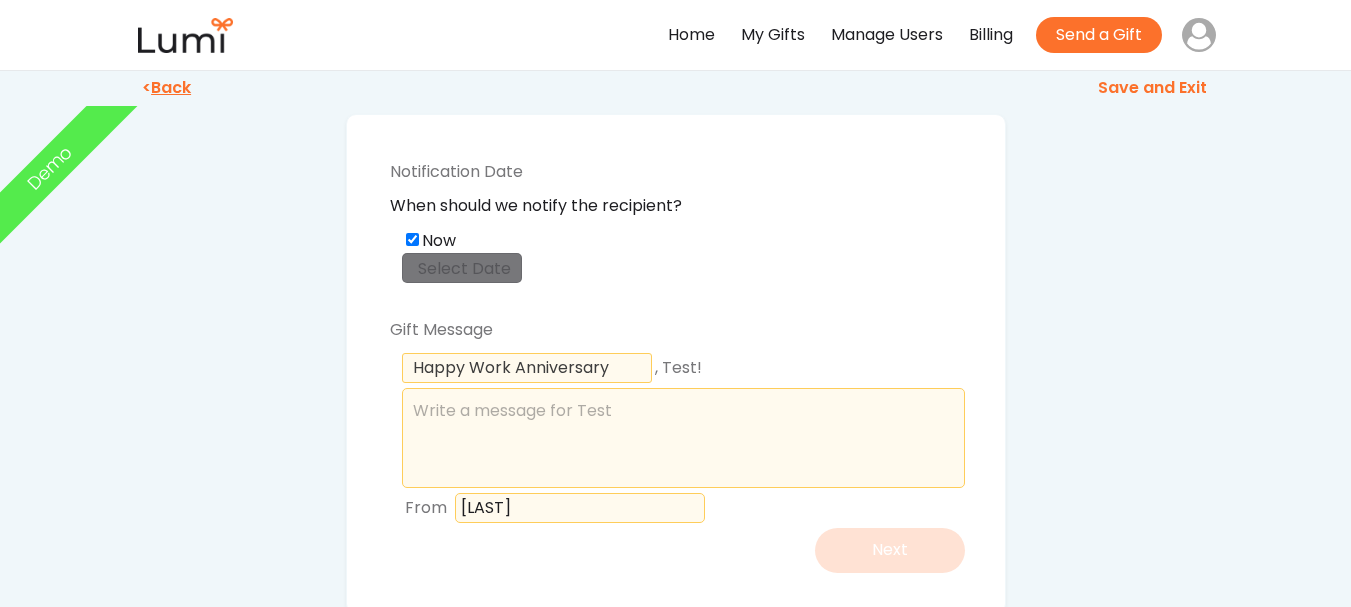 scroll, scrollTop: 100, scrollLeft: 0, axis: vertical 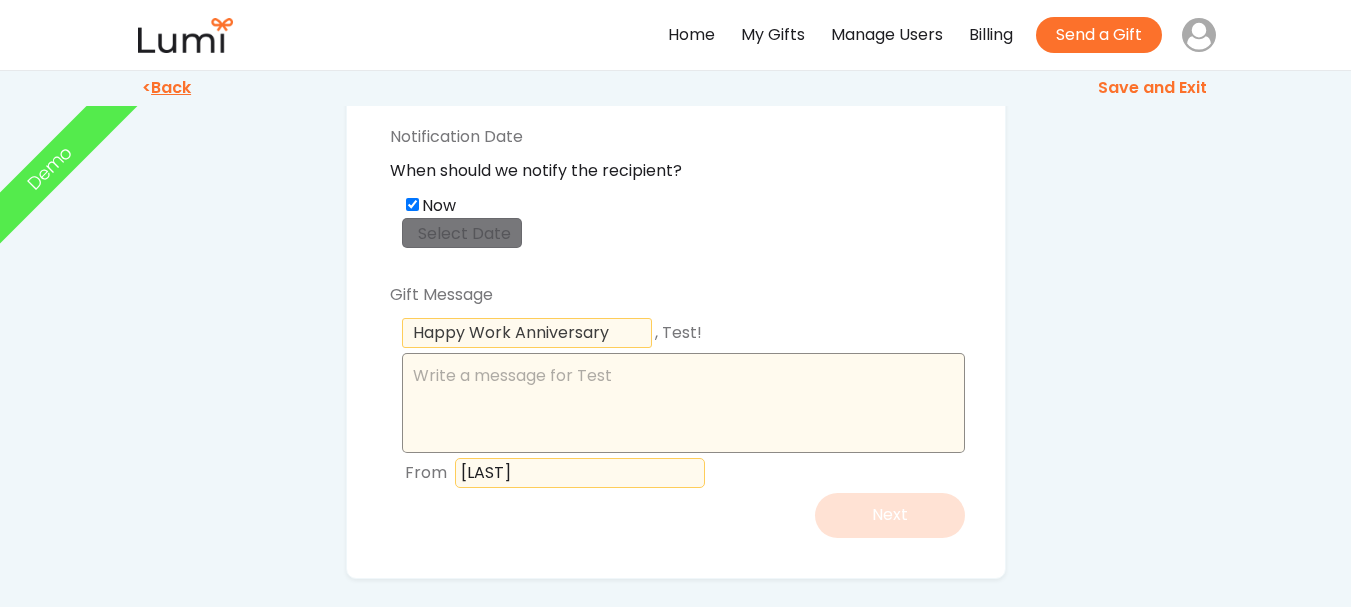 click at bounding box center [683, 403] 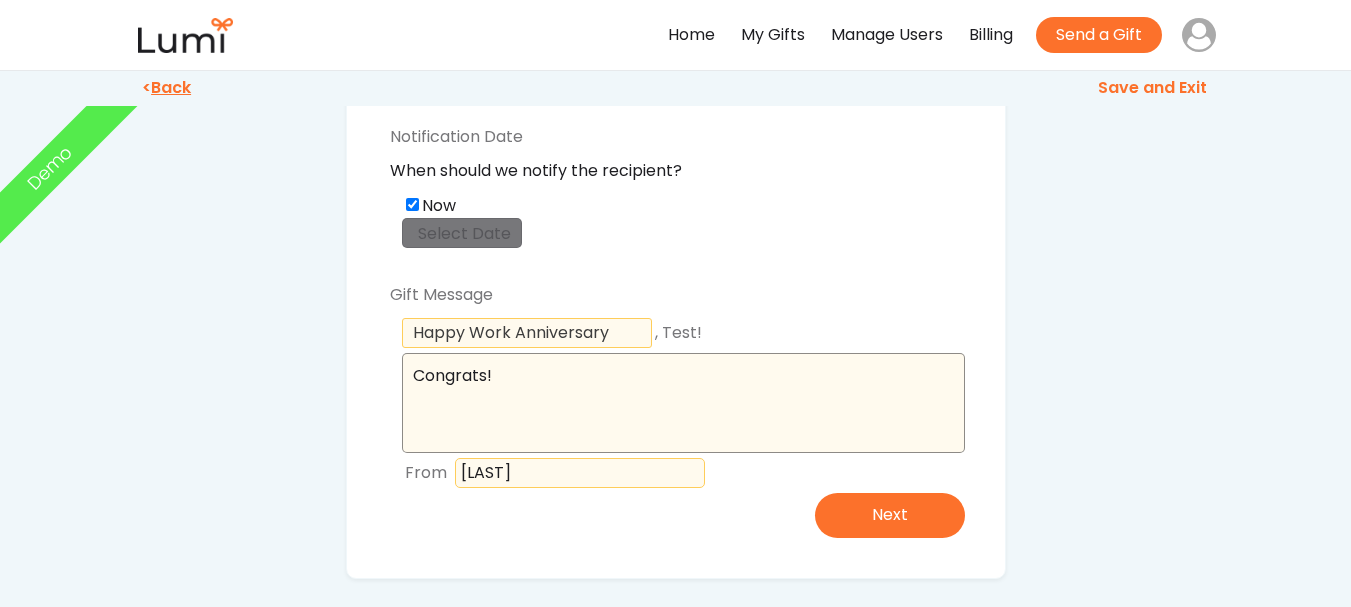 type on "Congrats!" 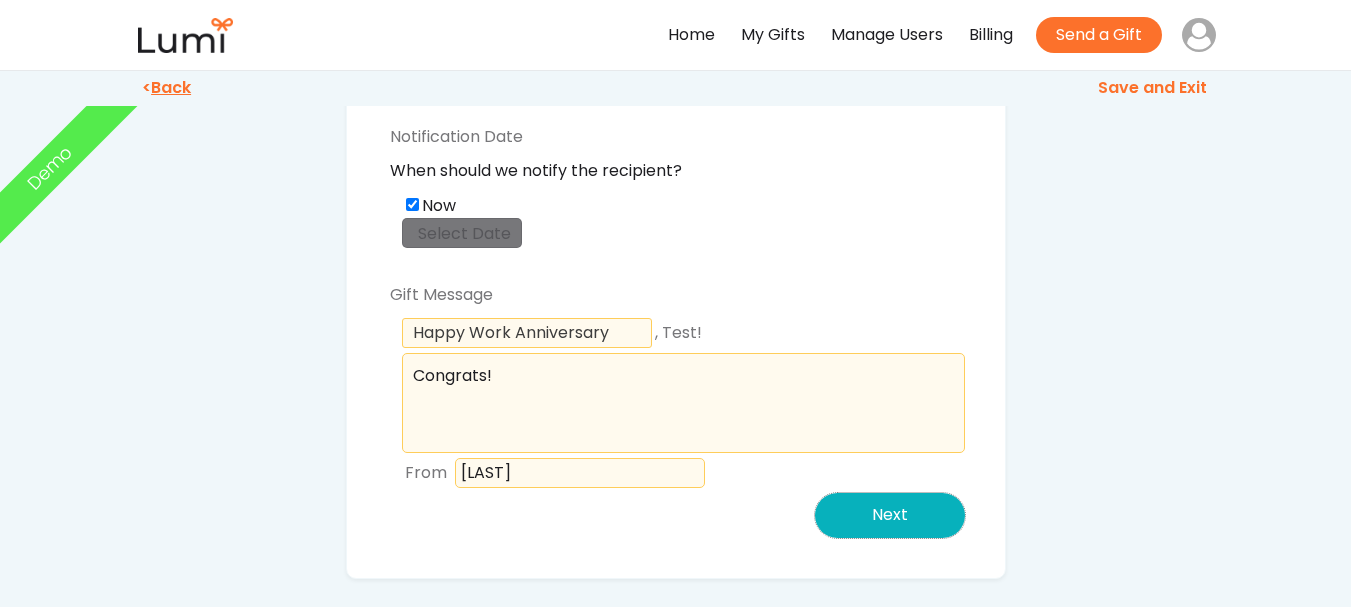 click on "Next" at bounding box center [890, 515] 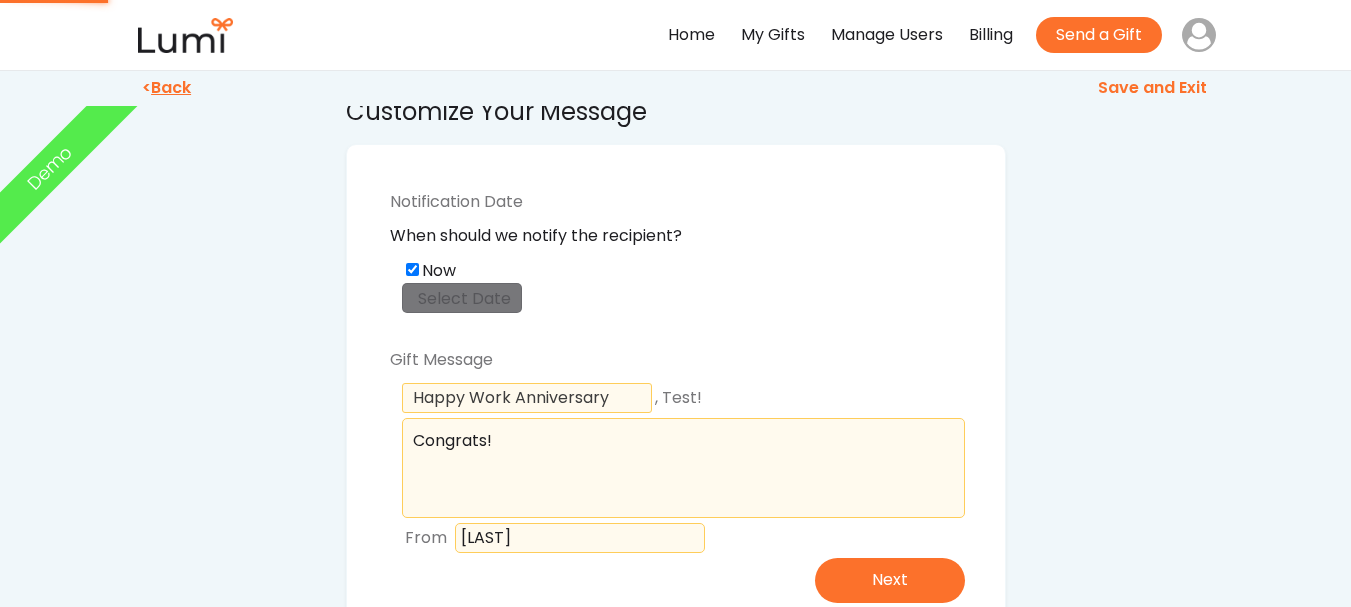 scroll, scrollTop: 0, scrollLeft: 0, axis: both 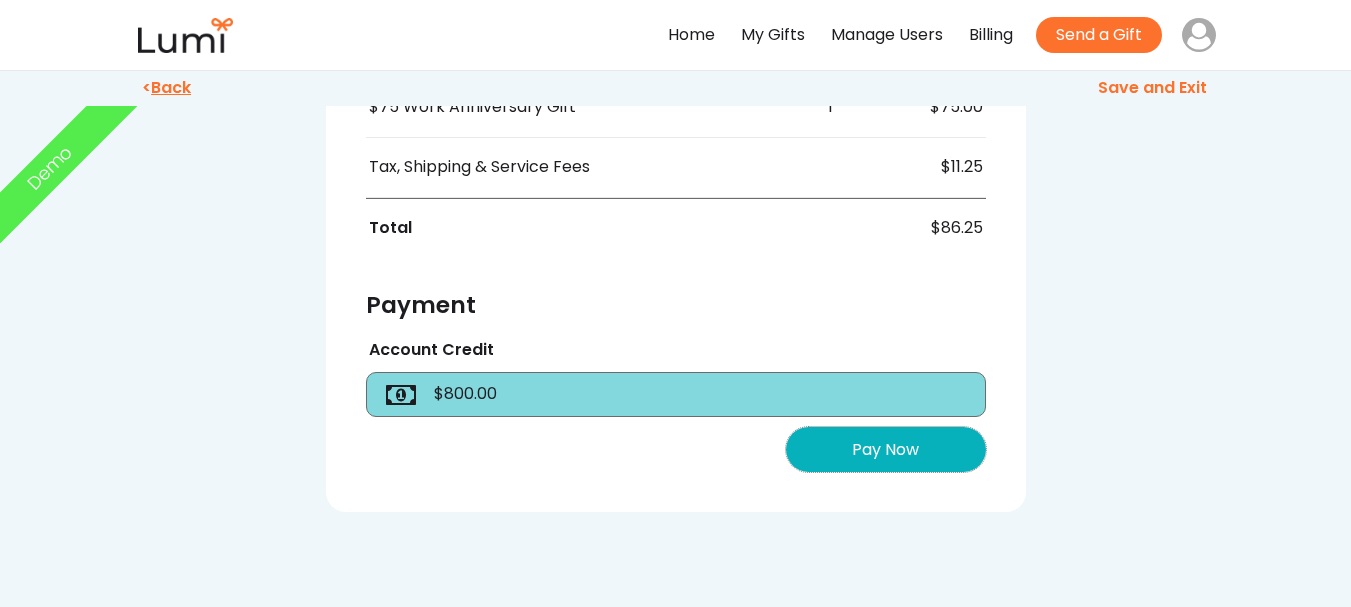 click on "Pay Now" at bounding box center [886, 449] 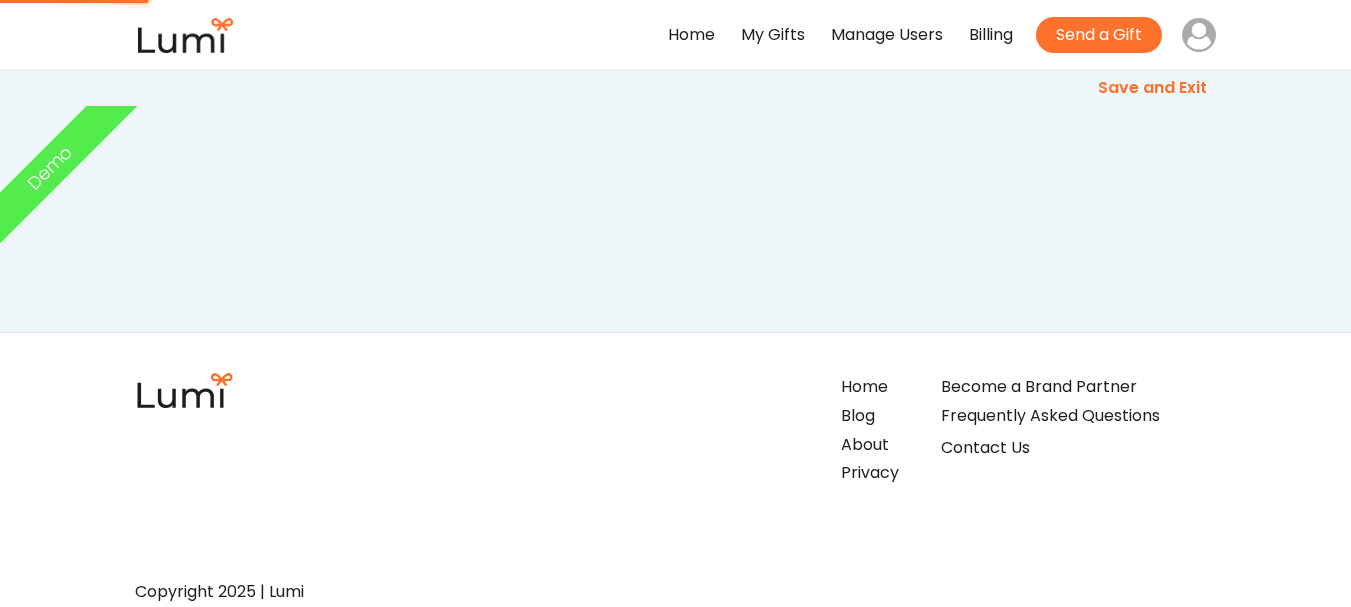 scroll, scrollTop: 0, scrollLeft: 0, axis: both 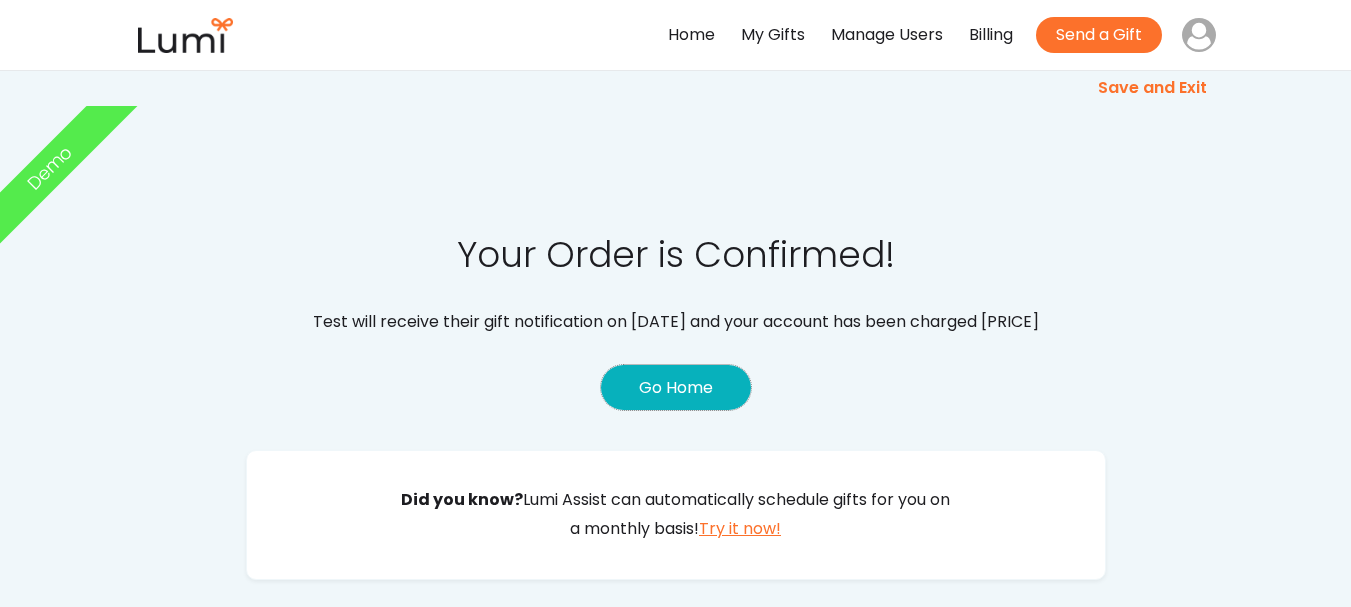 click on "Go Home" at bounding box center (676, 387) 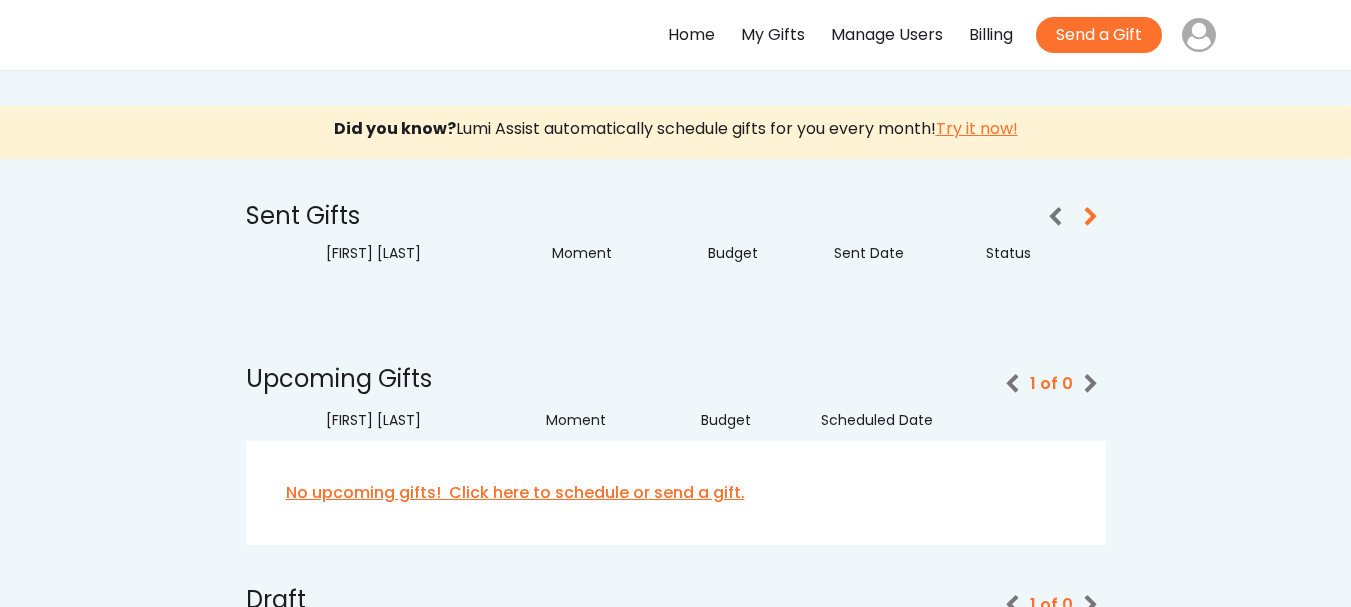 scroll, scrollTop: 0, scrollLeft: 0, axis: both 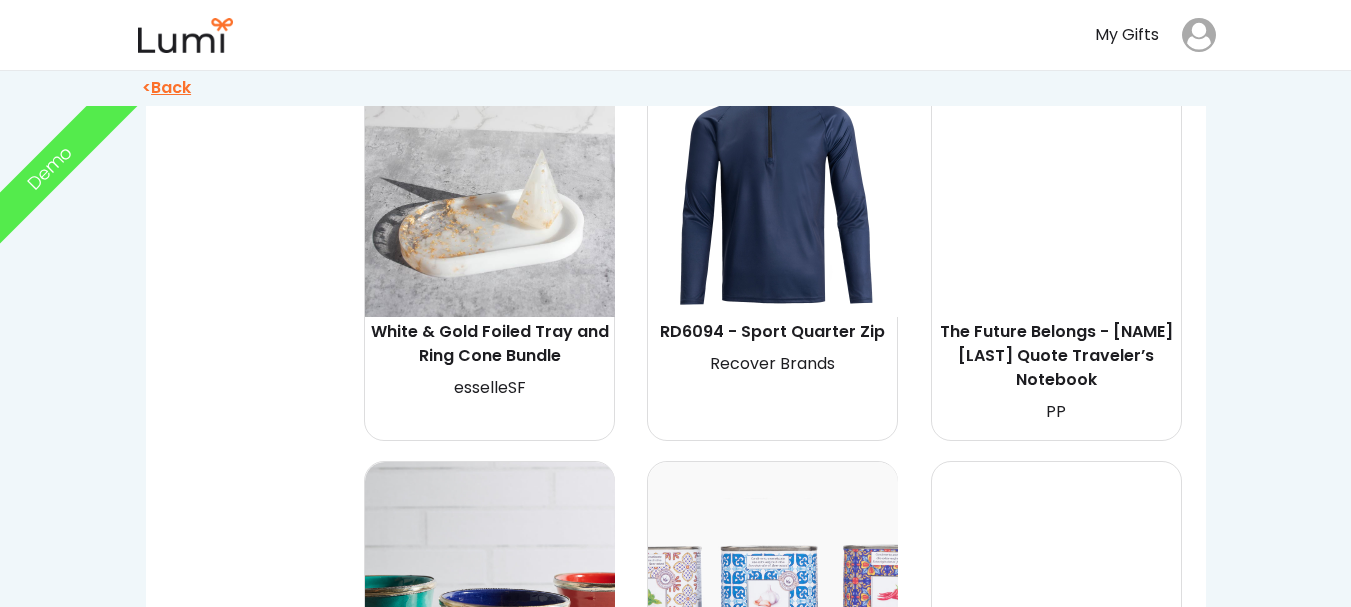 click at bounding box center (773, 192) 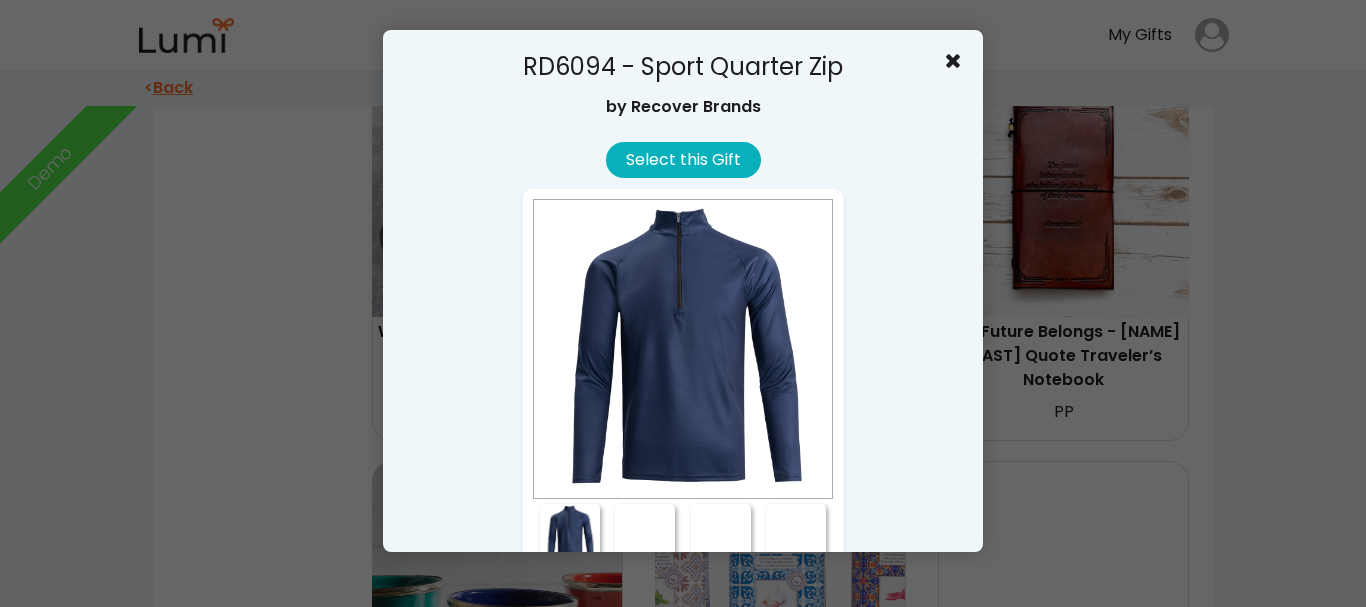 click on "Select this Gift" at bounding box center (683, 160) 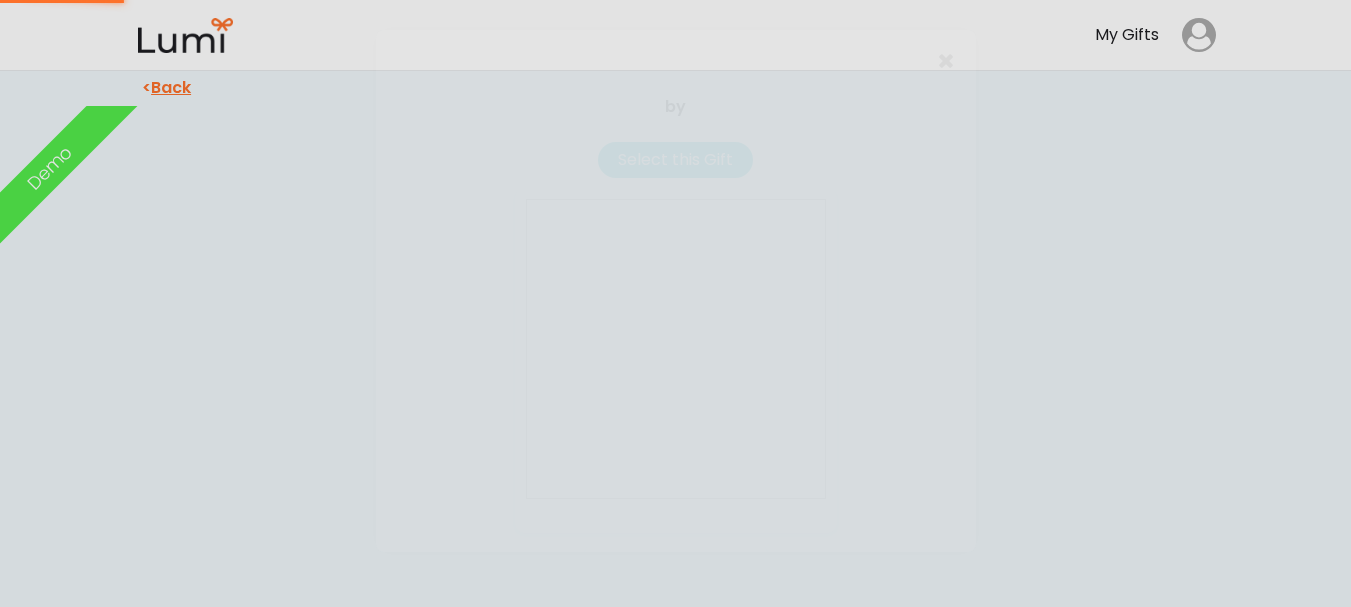 scroll, scrollTop: 0, scrollLeft: 0, axis: both 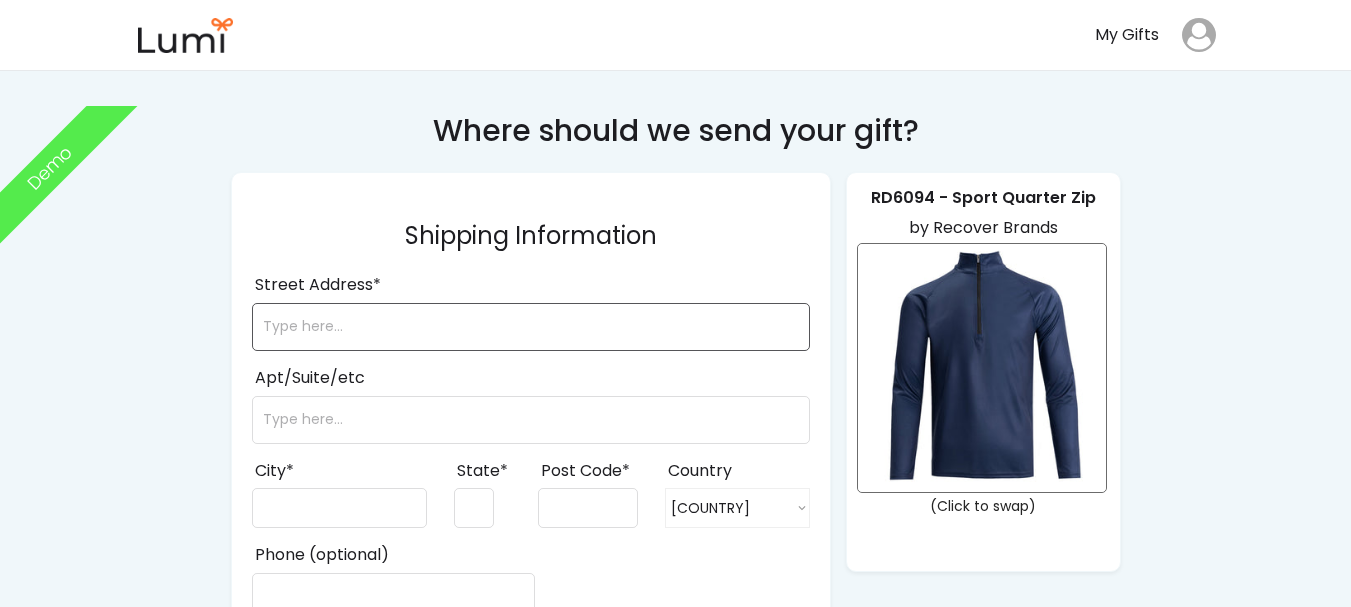 click at bounding box center (531, 327) 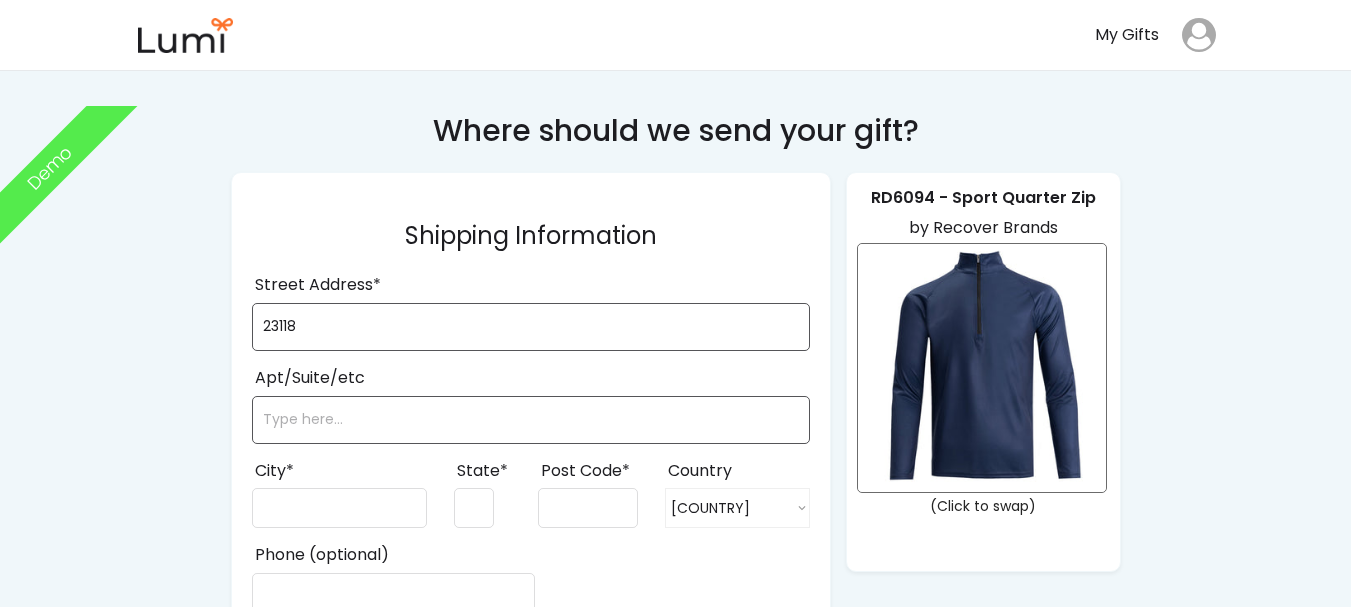 type on "23118" 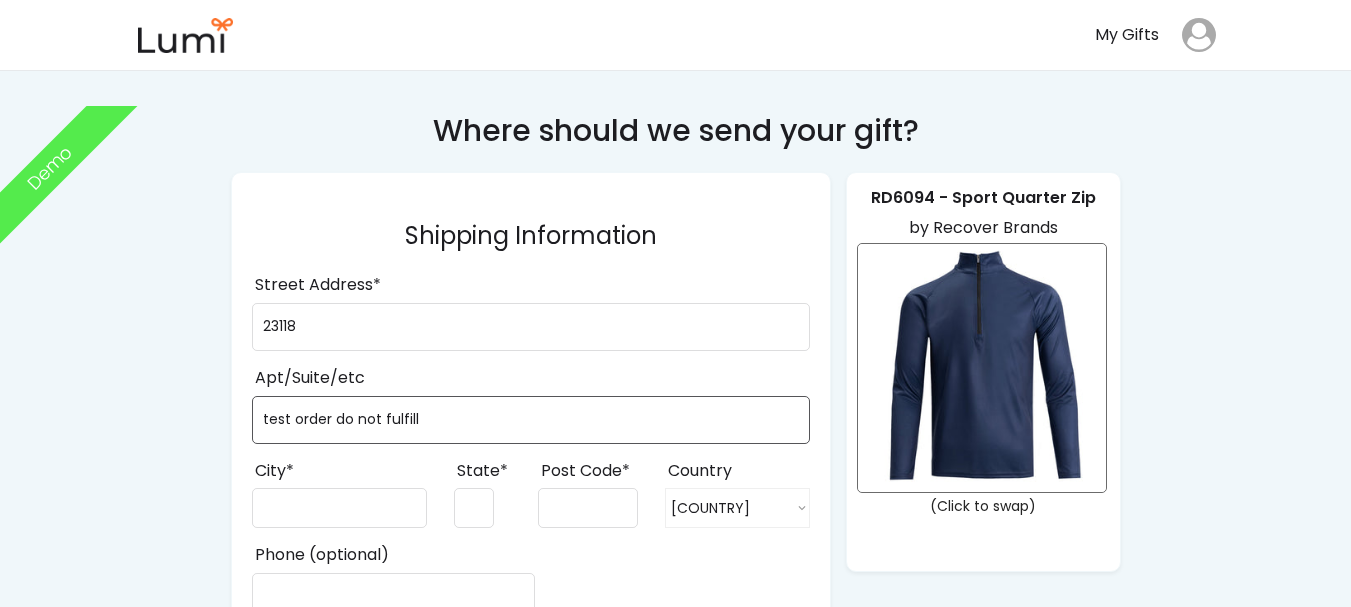 scroll, scrollTop: 100, scrollLeft: 0, axis: vertical 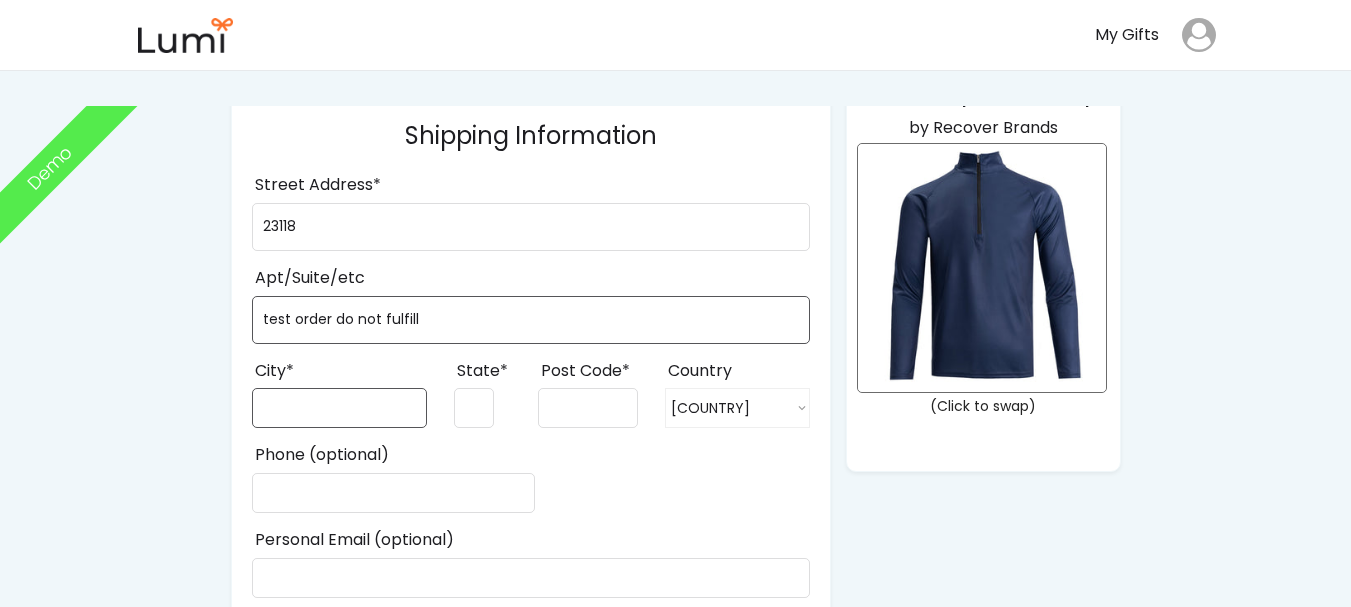 type on "test order do not fulfill" 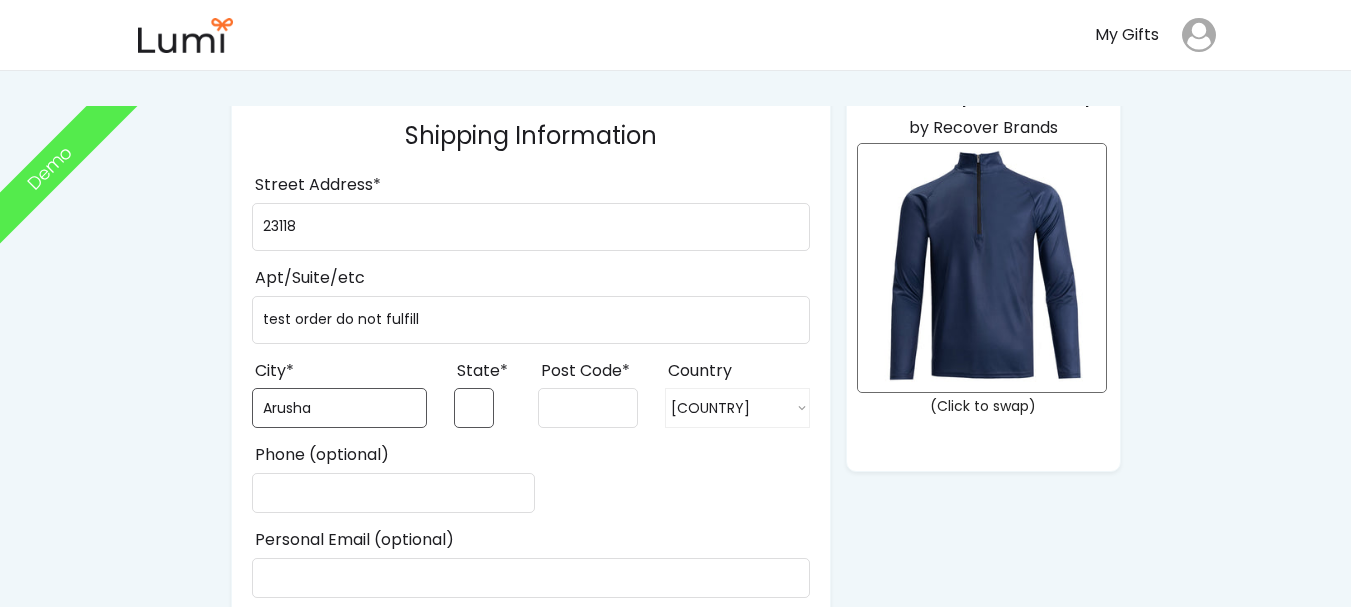 type on "Arusha" 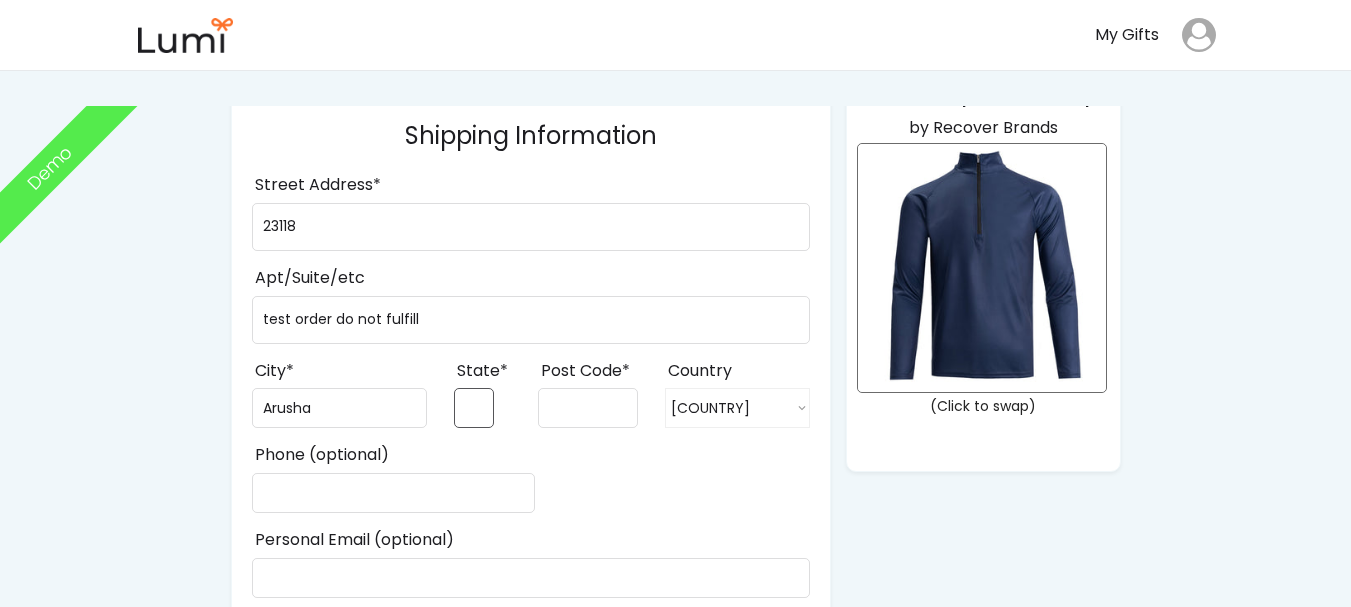 click at bounding box center (474, 408) 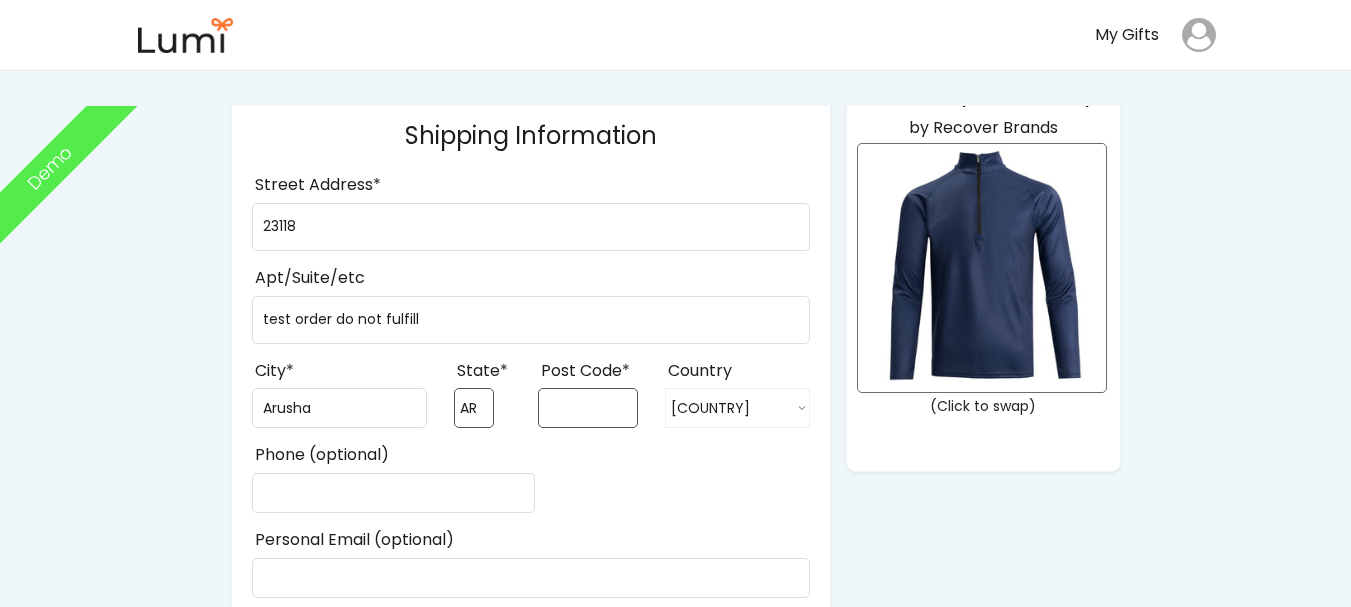 type on "AR" 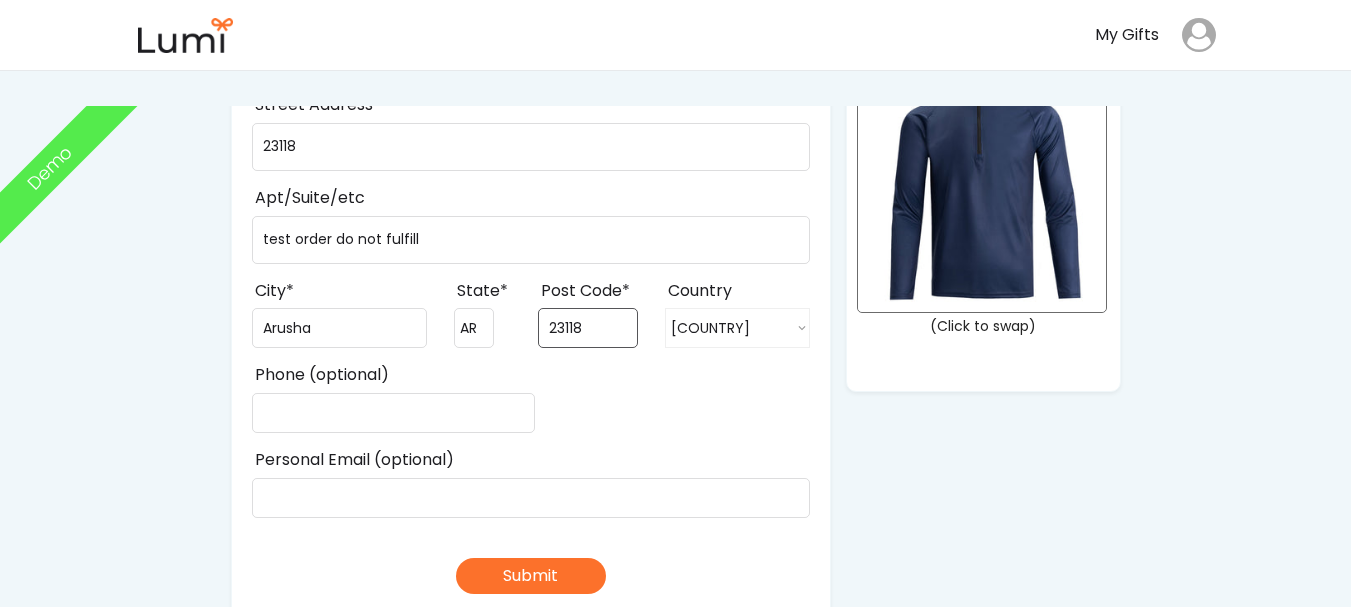 scroll, scrollTop: 300, scrollLeft: 0, axis: vertical 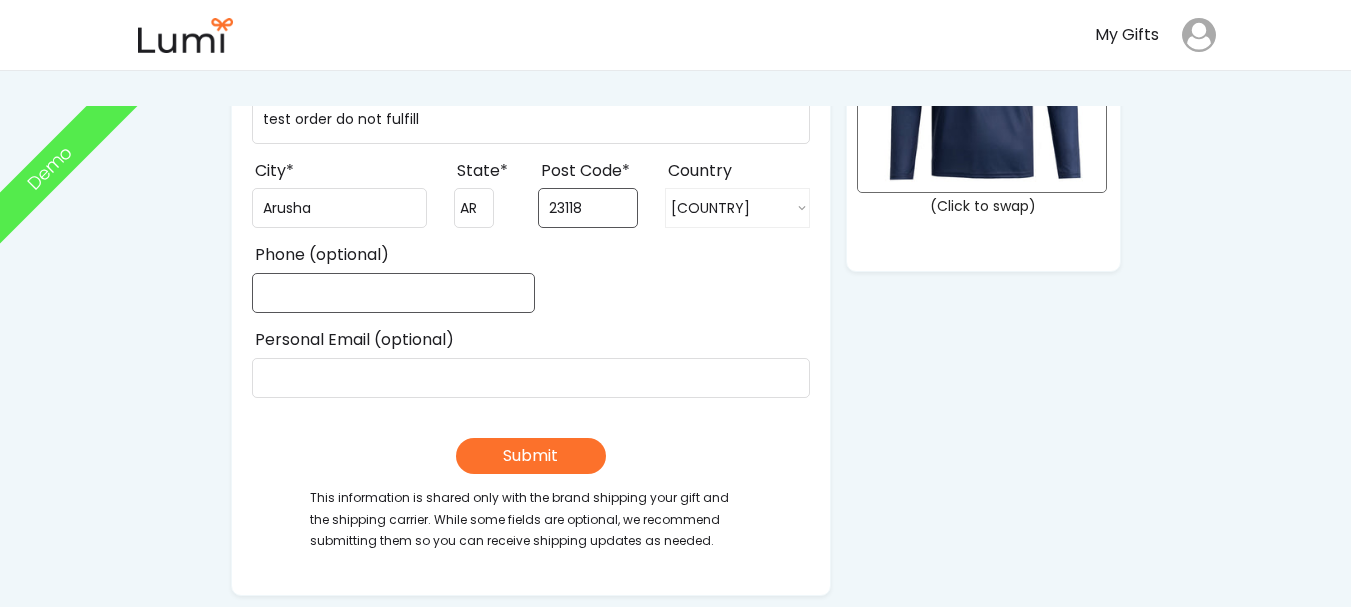type on "23118" 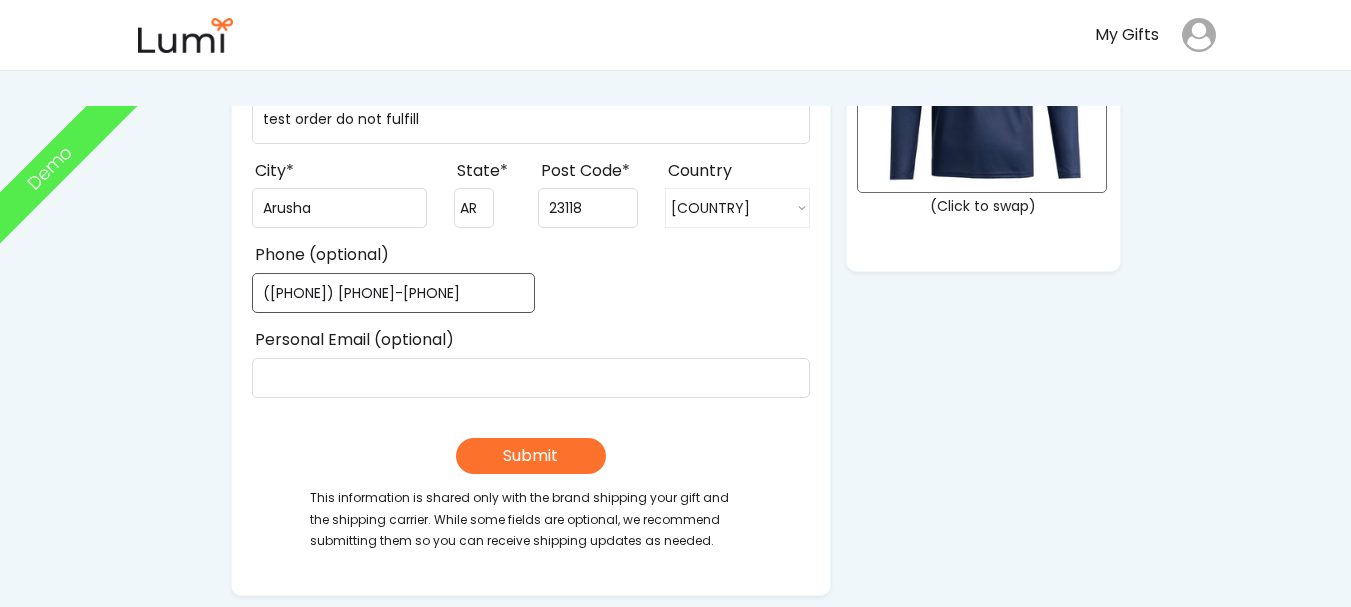 type on "(896) 678-7679" 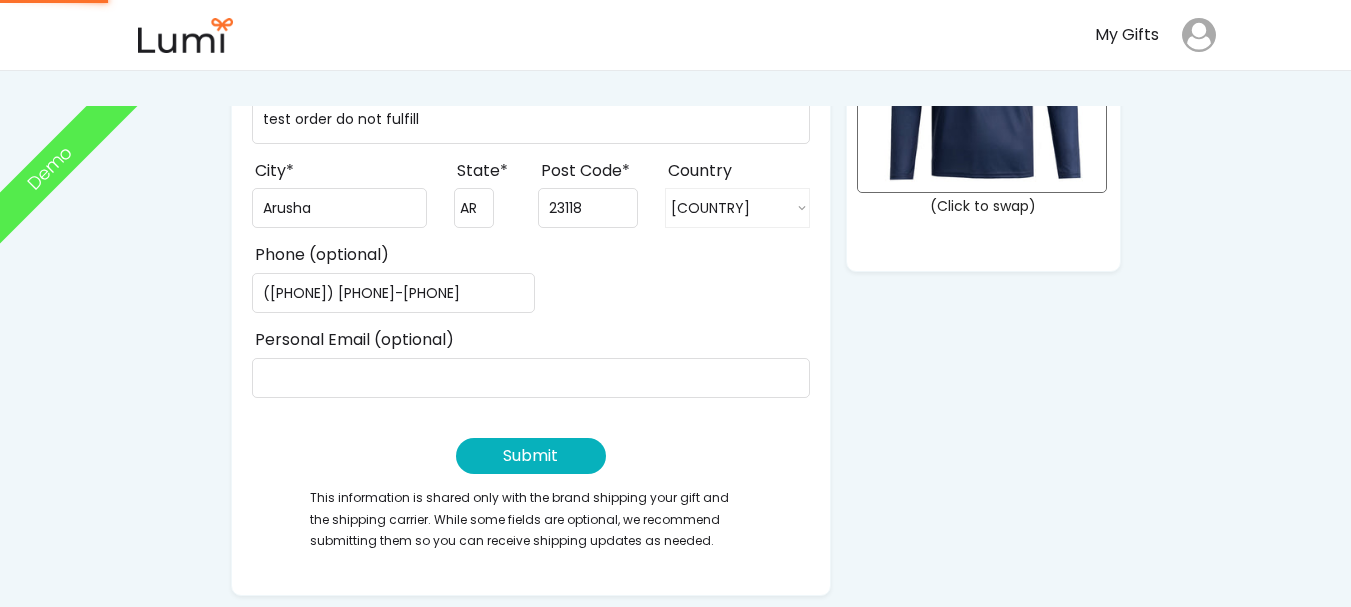click on "Submit" at bounding box center [531, 456] 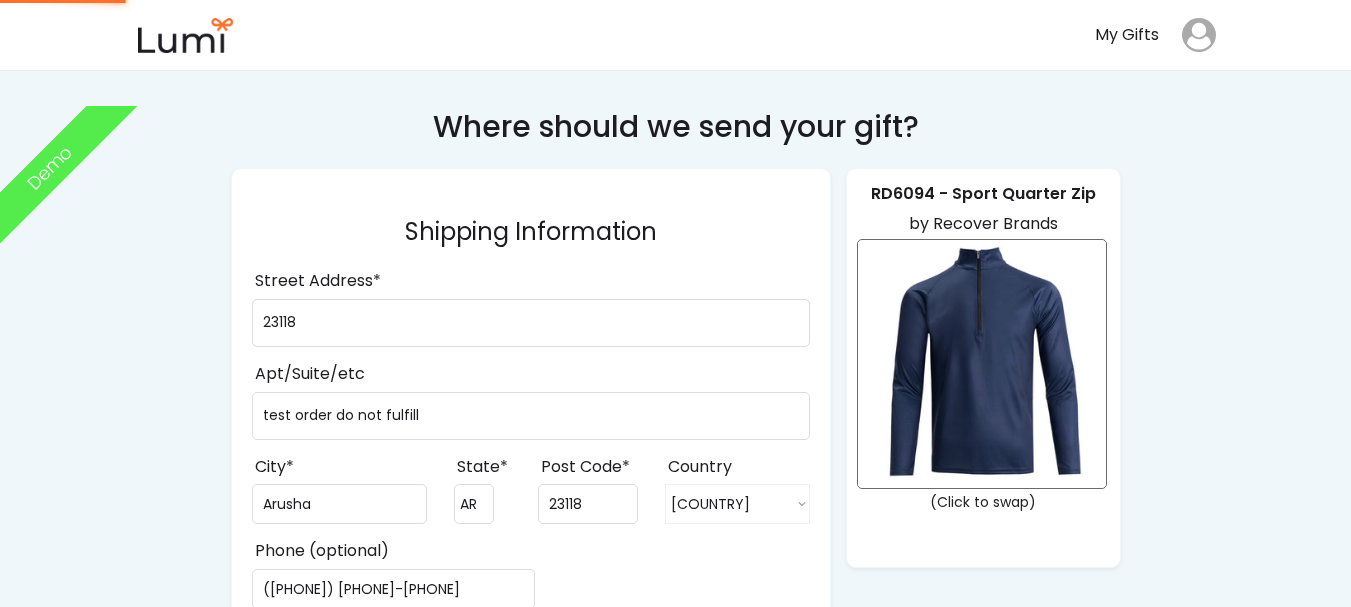 scroll, scrollTop: 0, scrollLeft: 0, axis: both 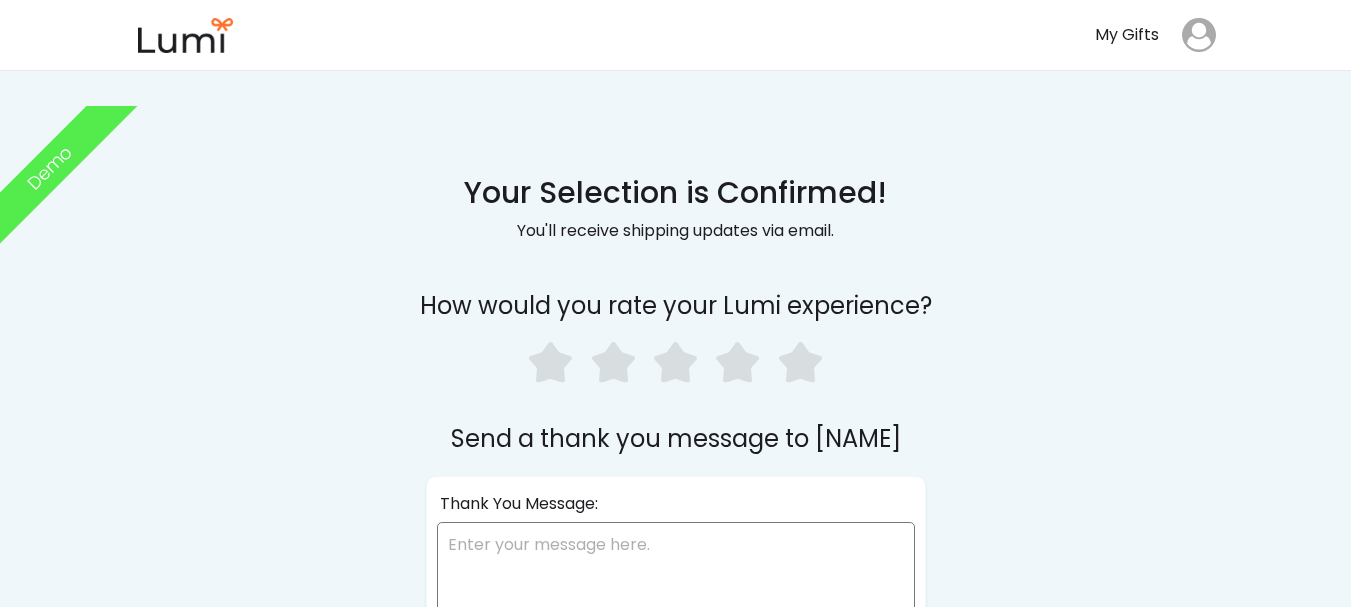click at bounding box center [737, 362] 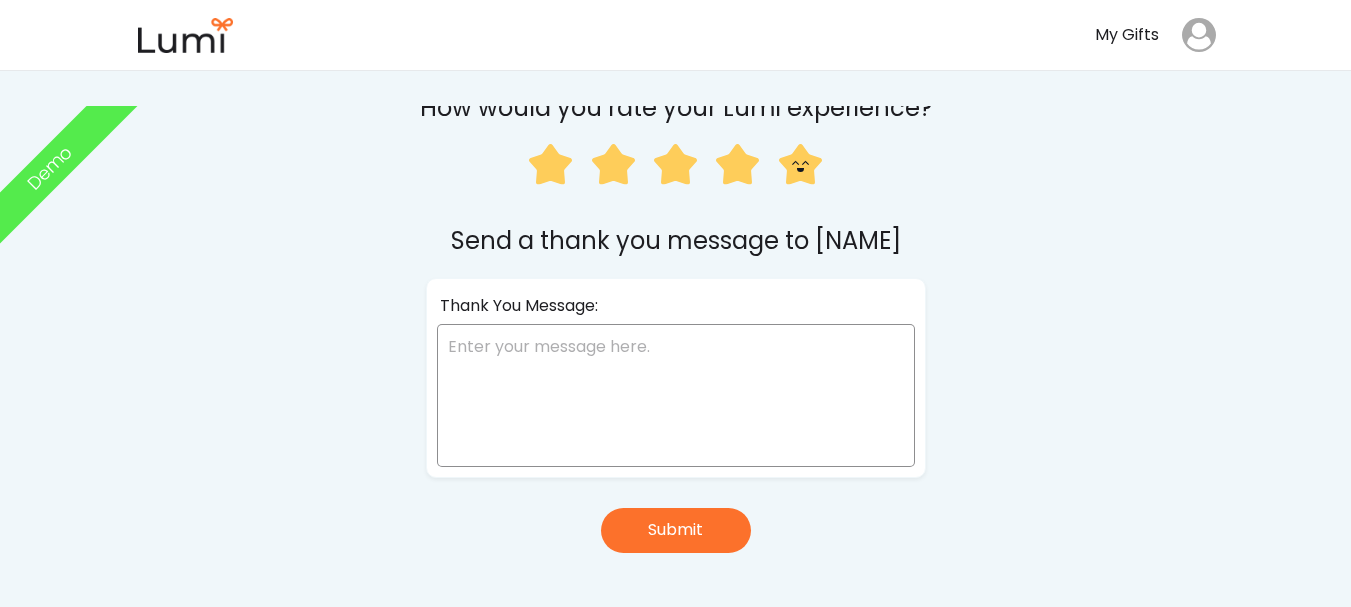scroll, scrollTop: 200, scrollLeft: 0, axis: vertical 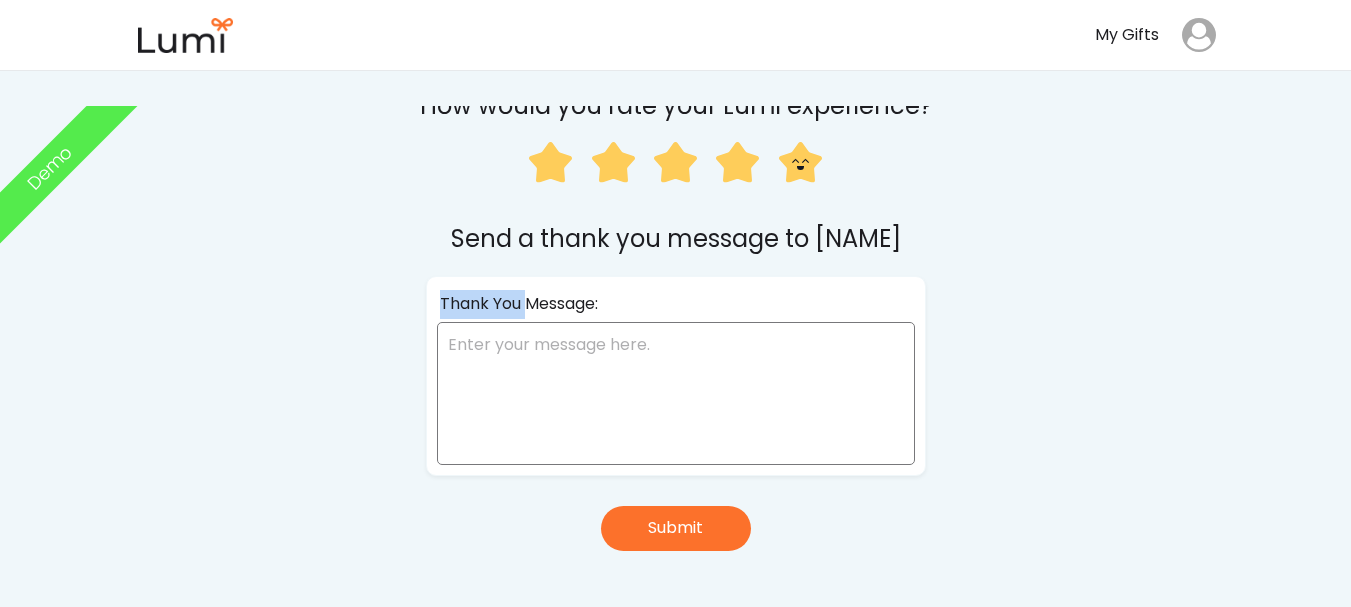 drag, startPoint x: 524, startPoint y: 302, endPoint x: 396, endPoint y: 321, distance: 129.40247 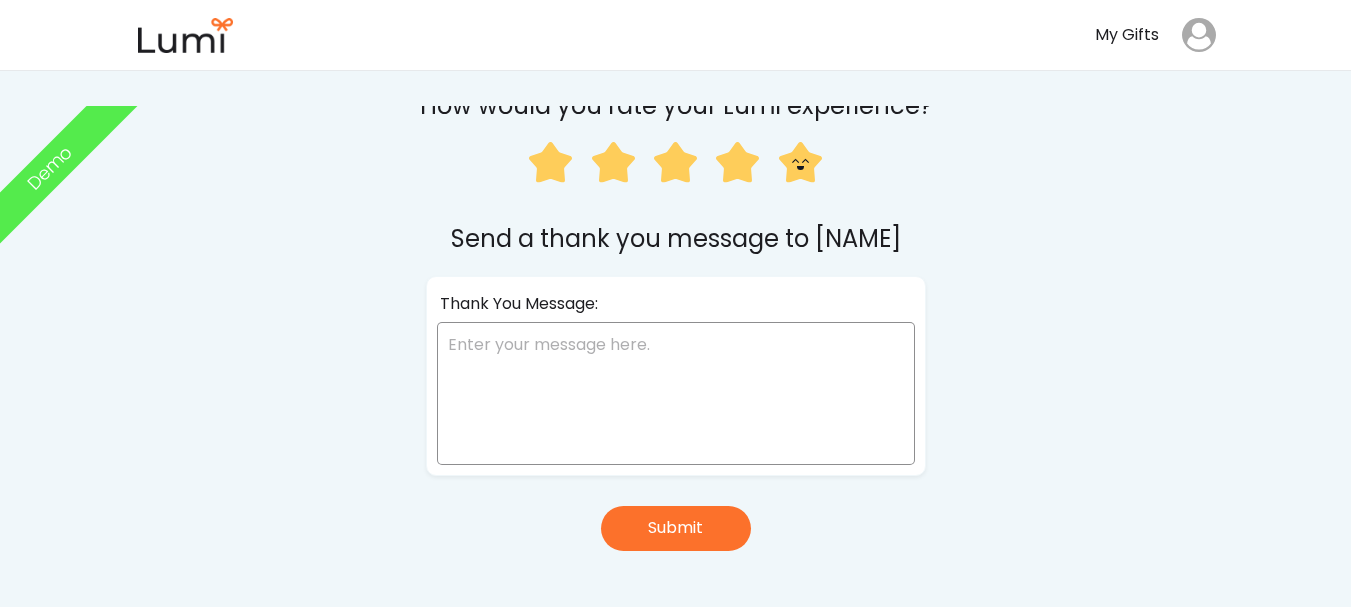 click at bounding box center (676, 393) 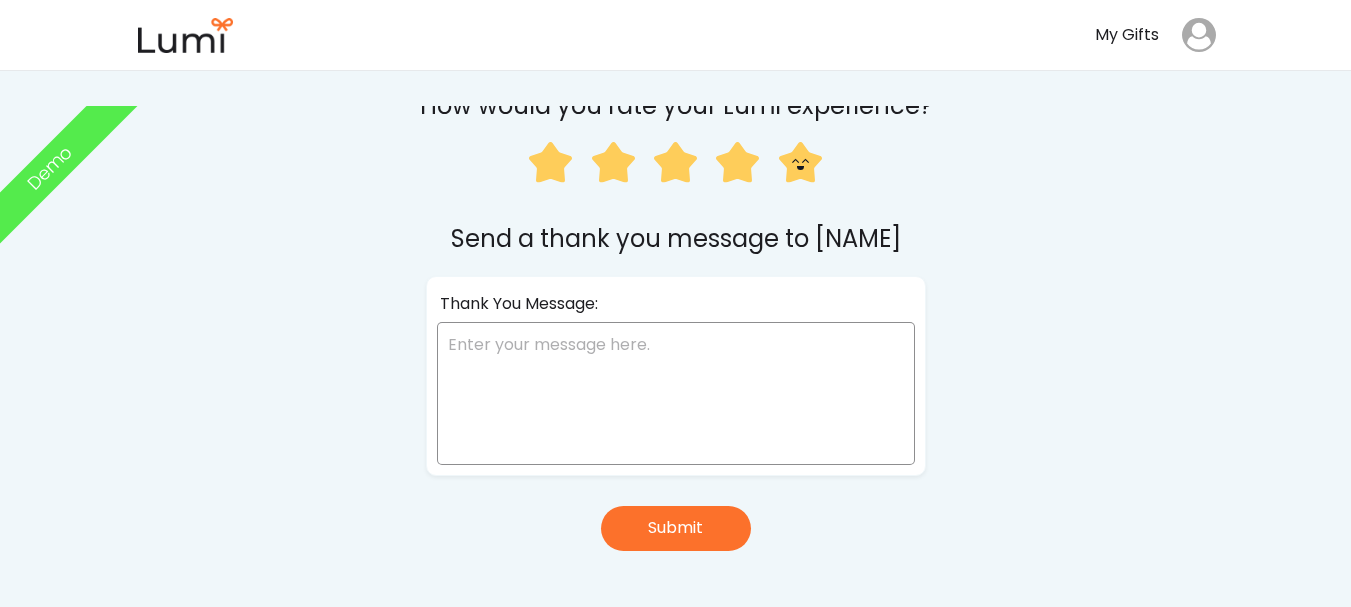 paste on "Thank You" 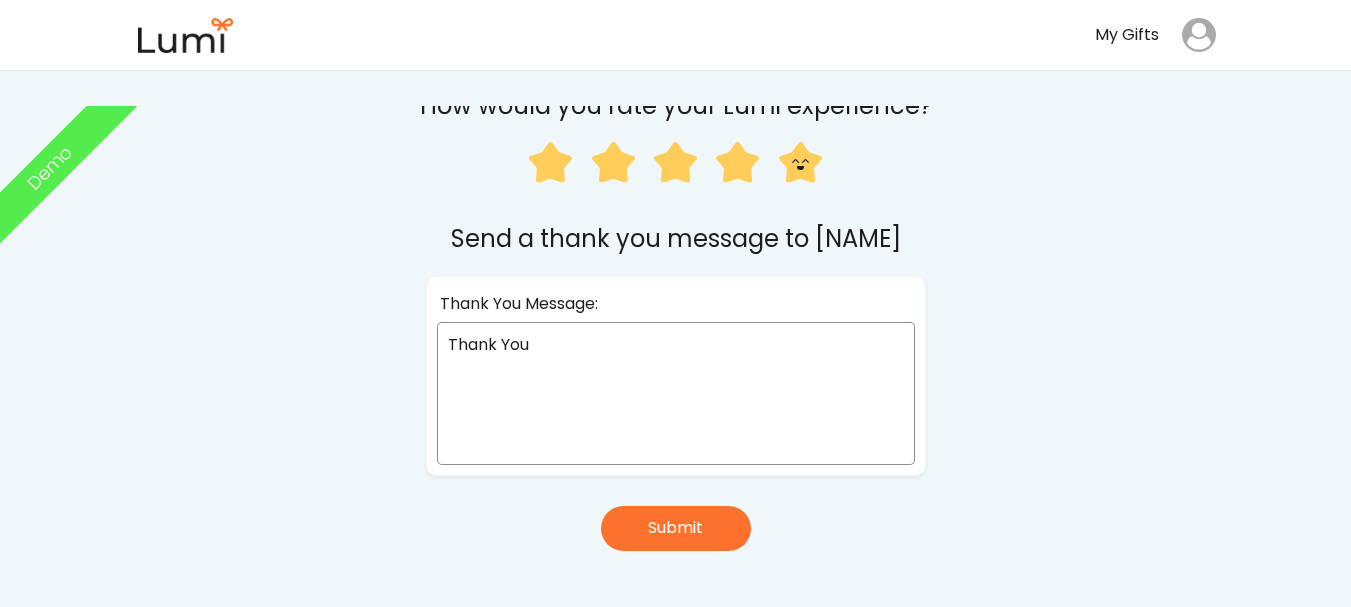 type on "Thank You" 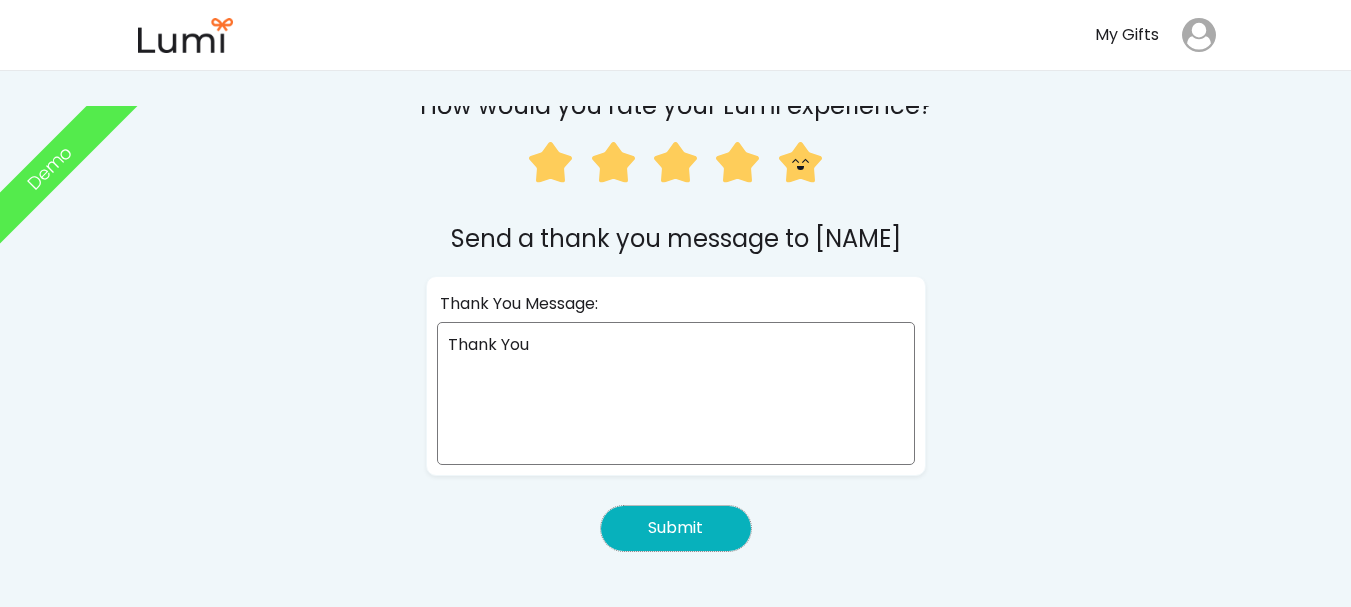 click on "Submit" at bounding box center [676, 528] 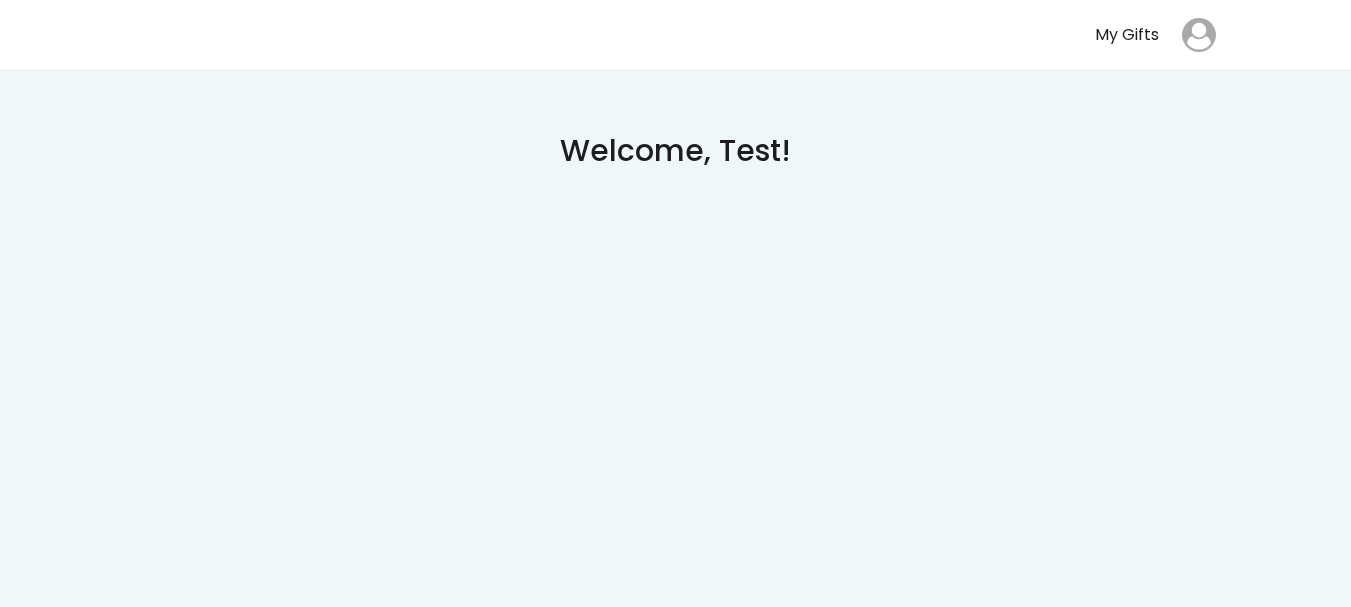 scroll, scrollTop: 0, scrollLeft: 0, axis: both 